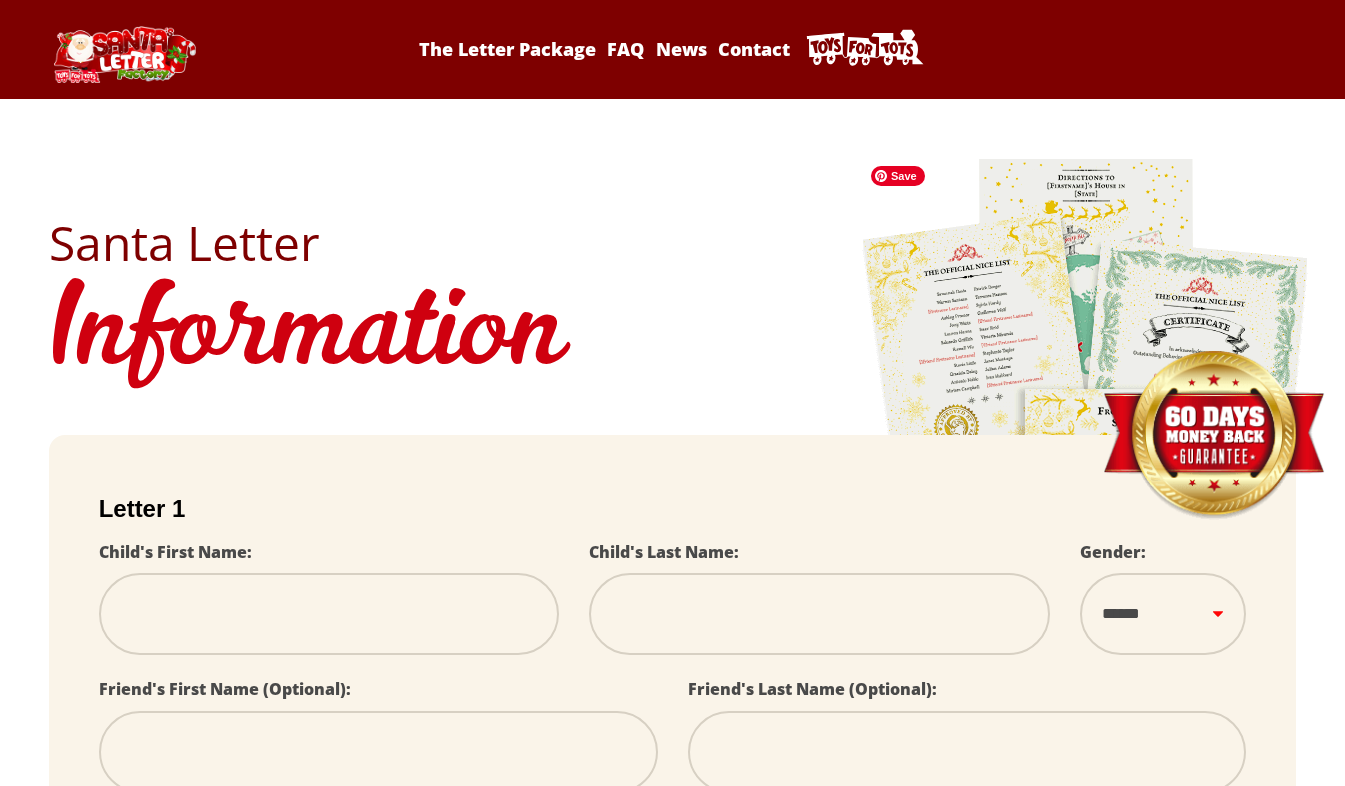 scroll, scrollTop: 0, scrollLeft: 0, axis: both 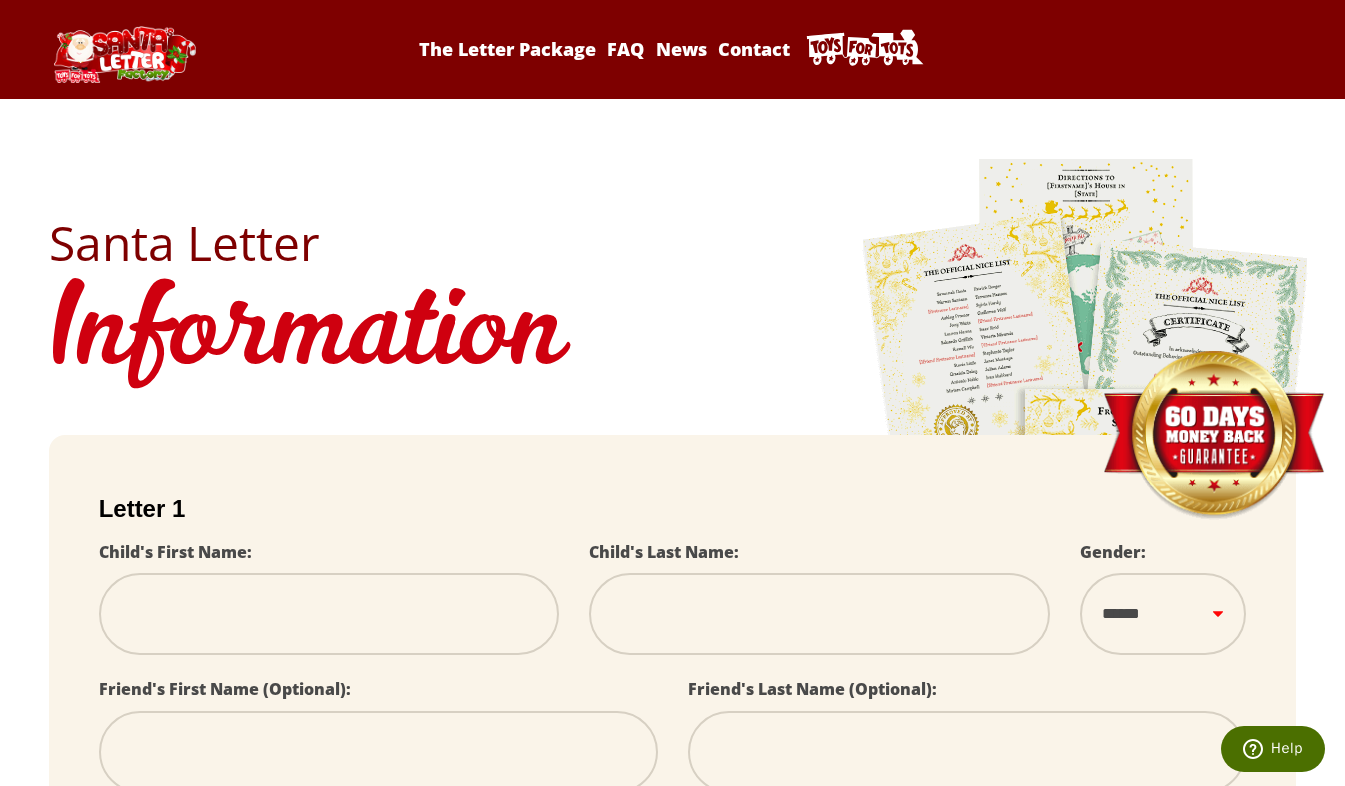 click at bounding box center [329, 614] 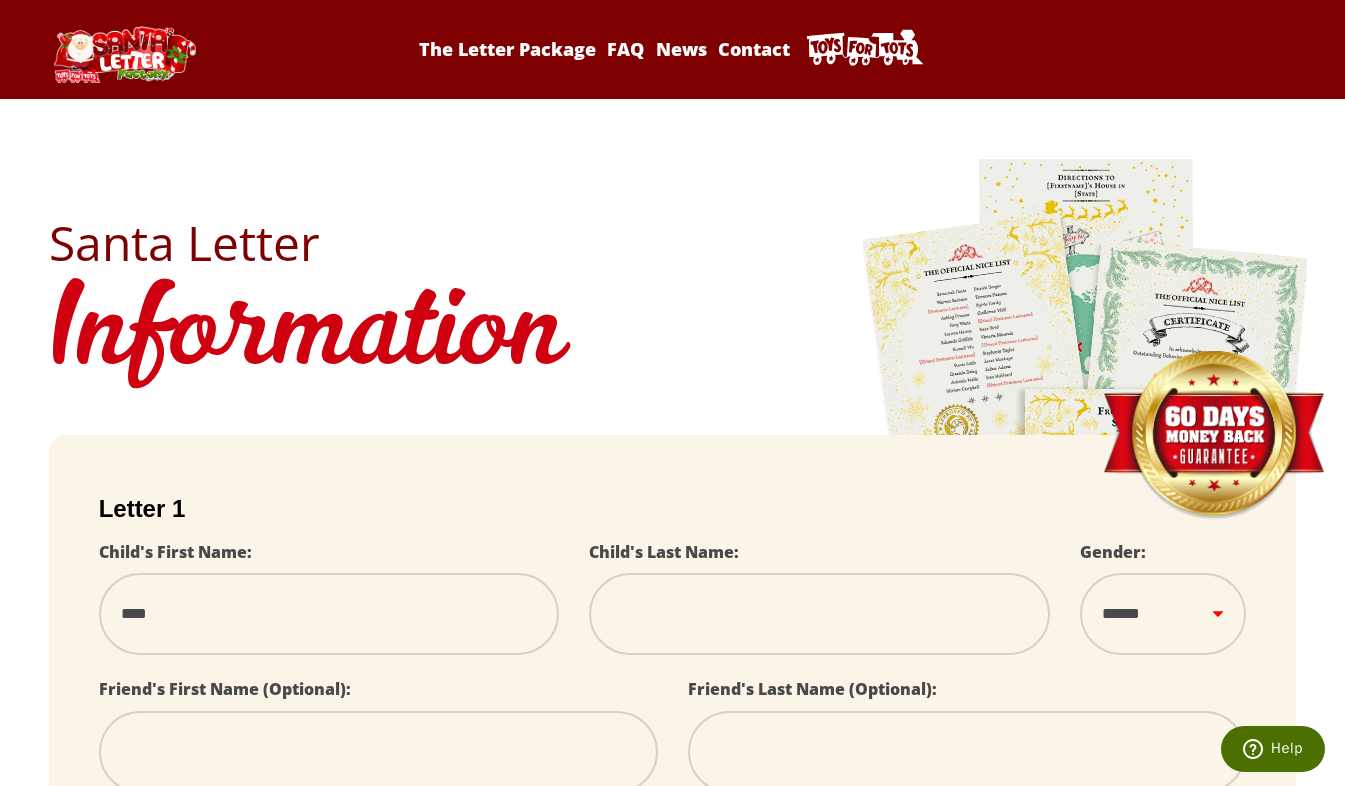 type on "**********" 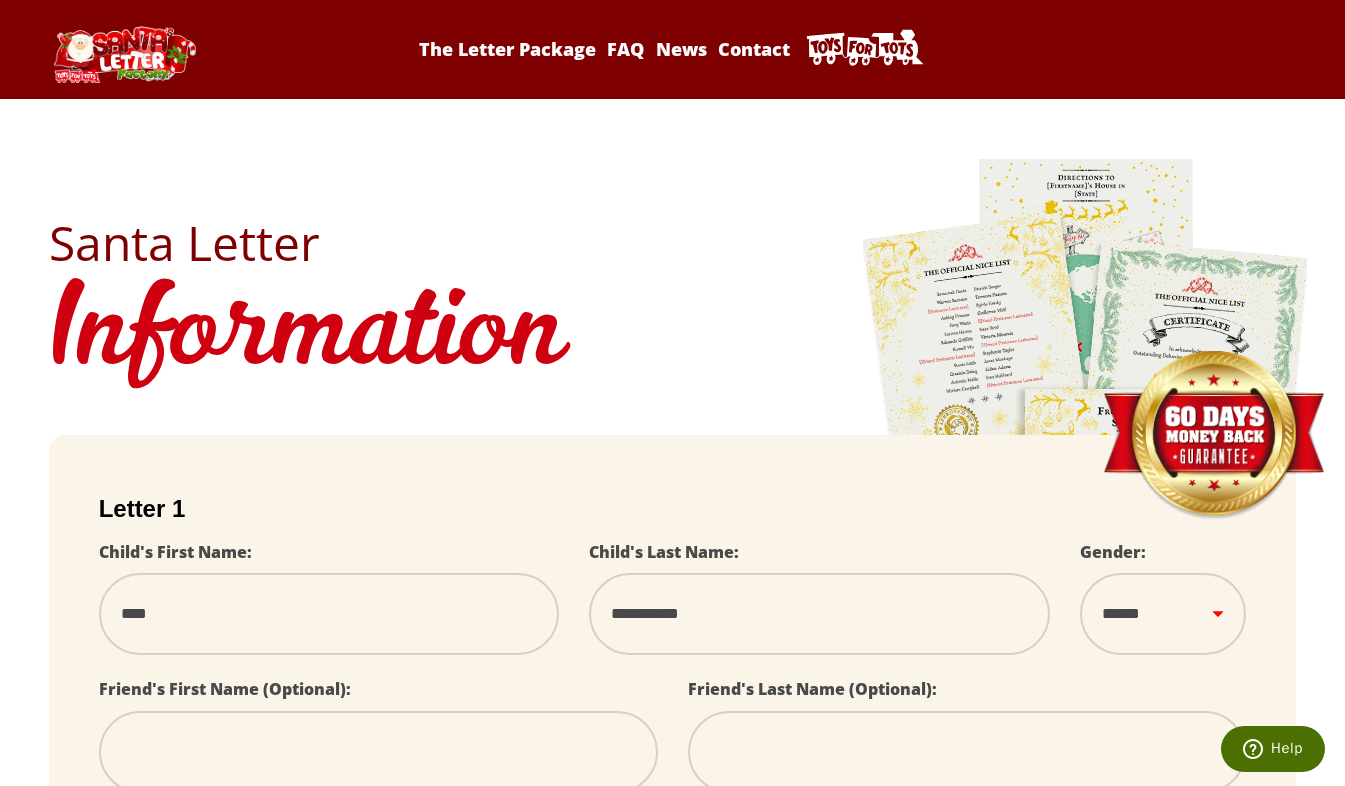 select 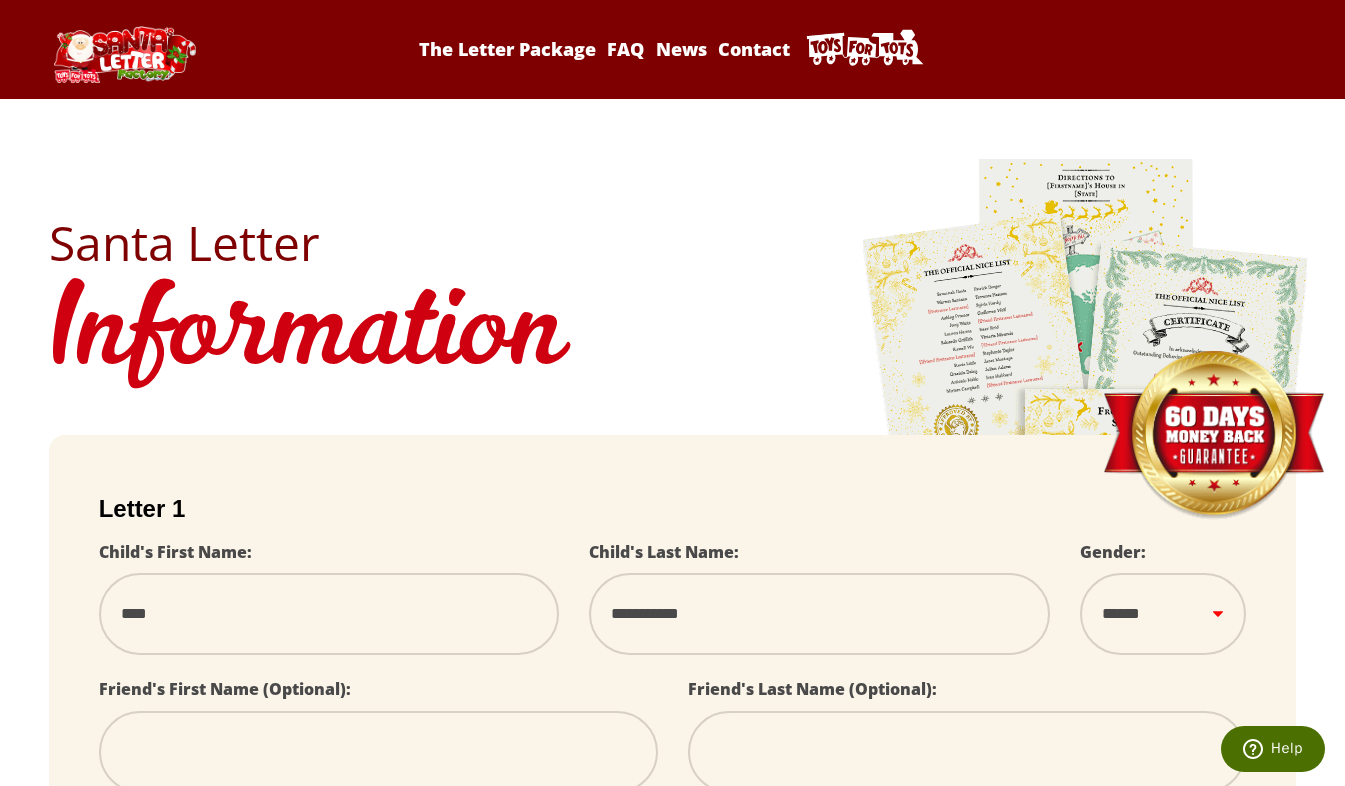 type on "****" 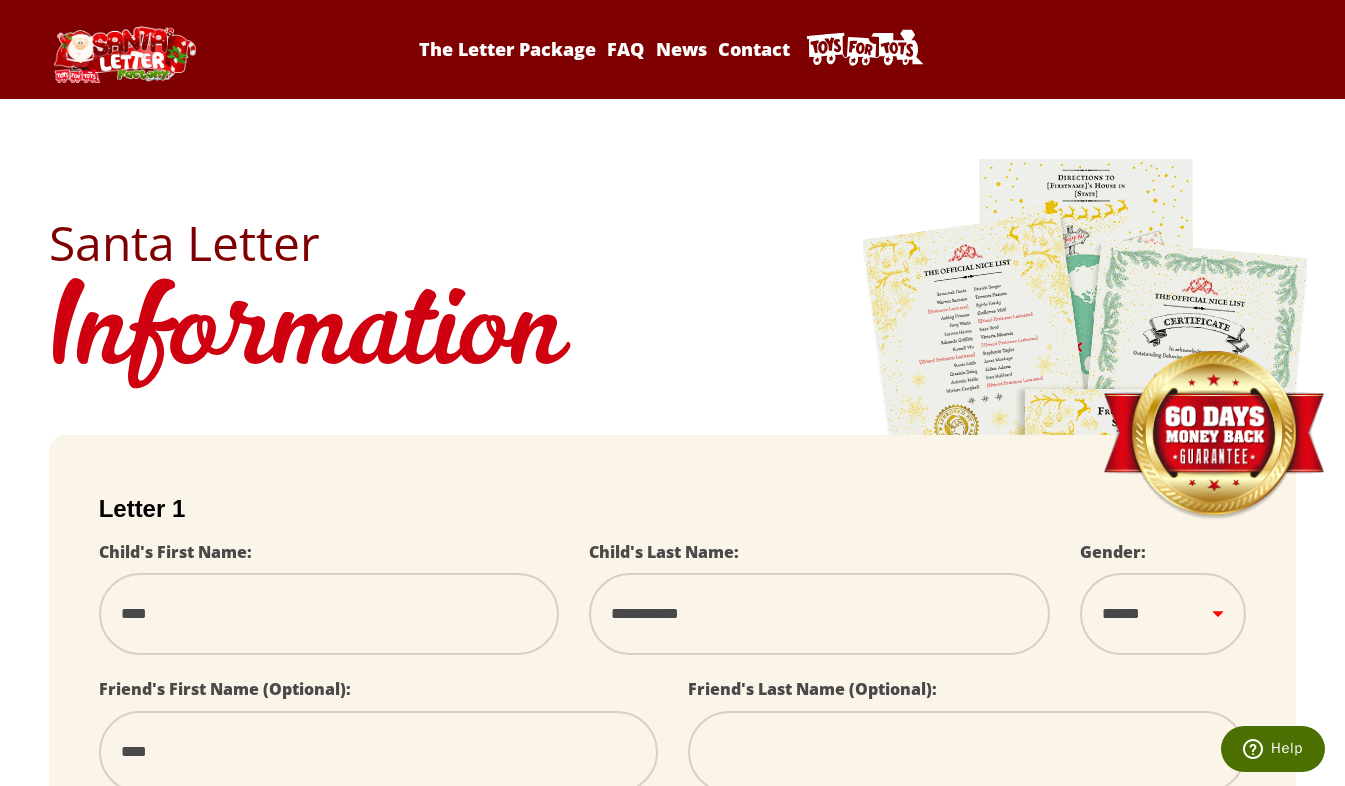 type on "****" 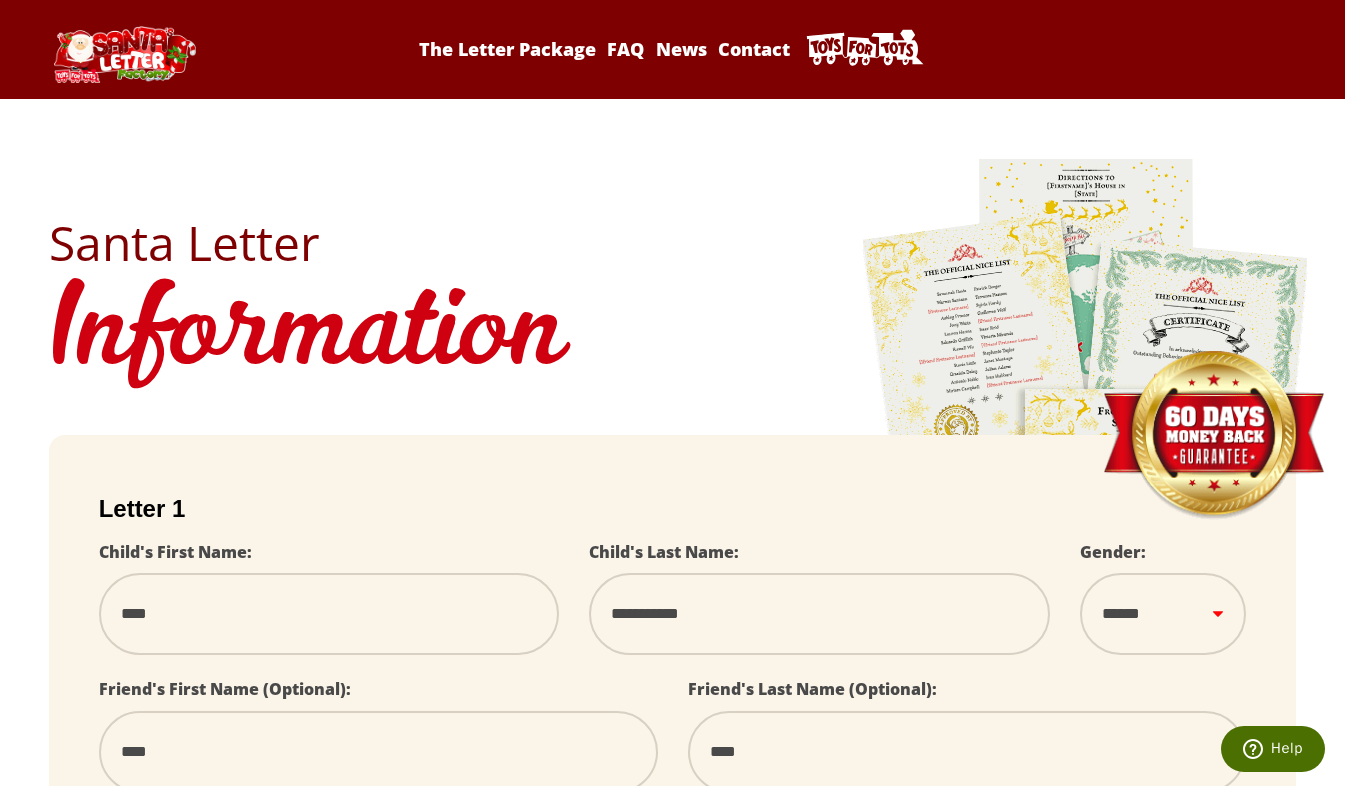 type on "**********" 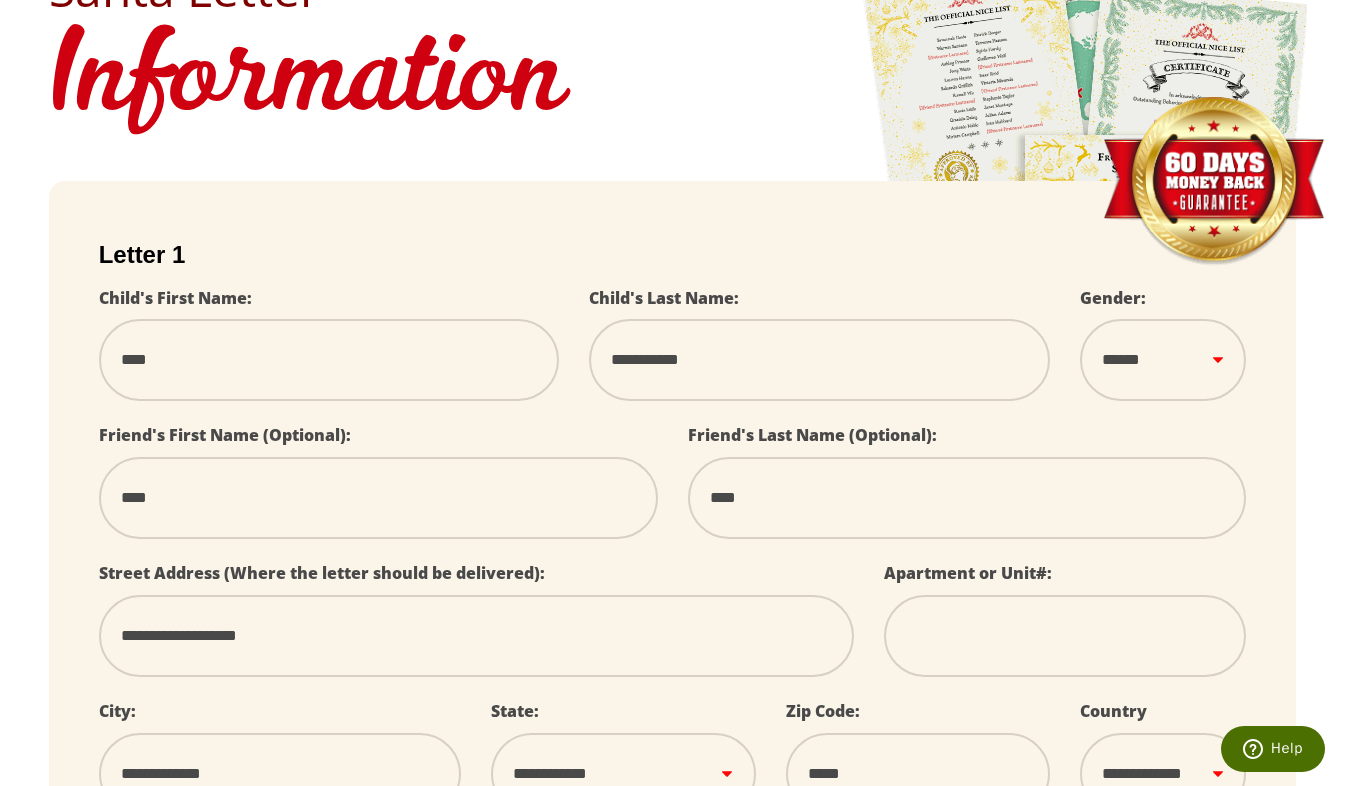 scroll, scrollTop: 258, scrollLeft: 0, axis: vertical 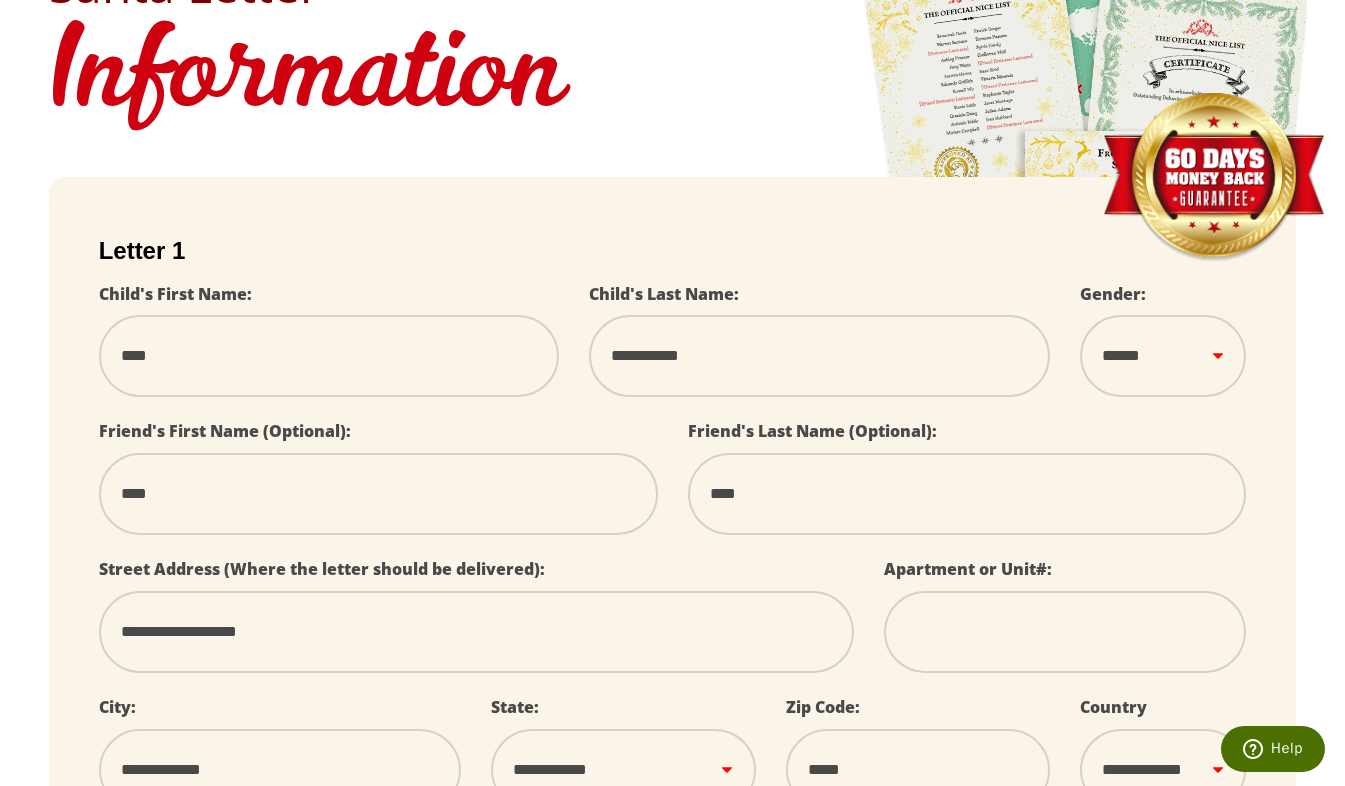 click on "******   ***   ****" at bounding box center [1163, 356] 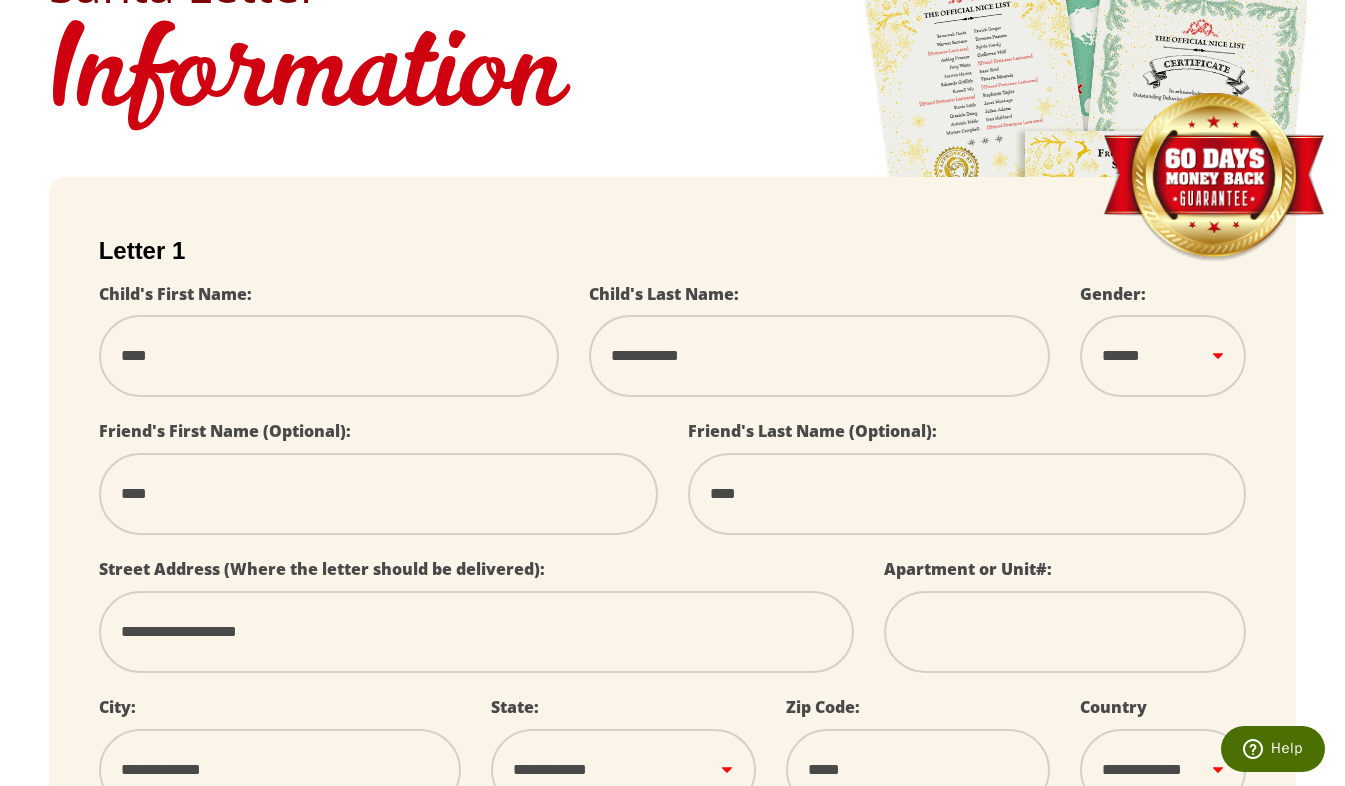 select on "*" 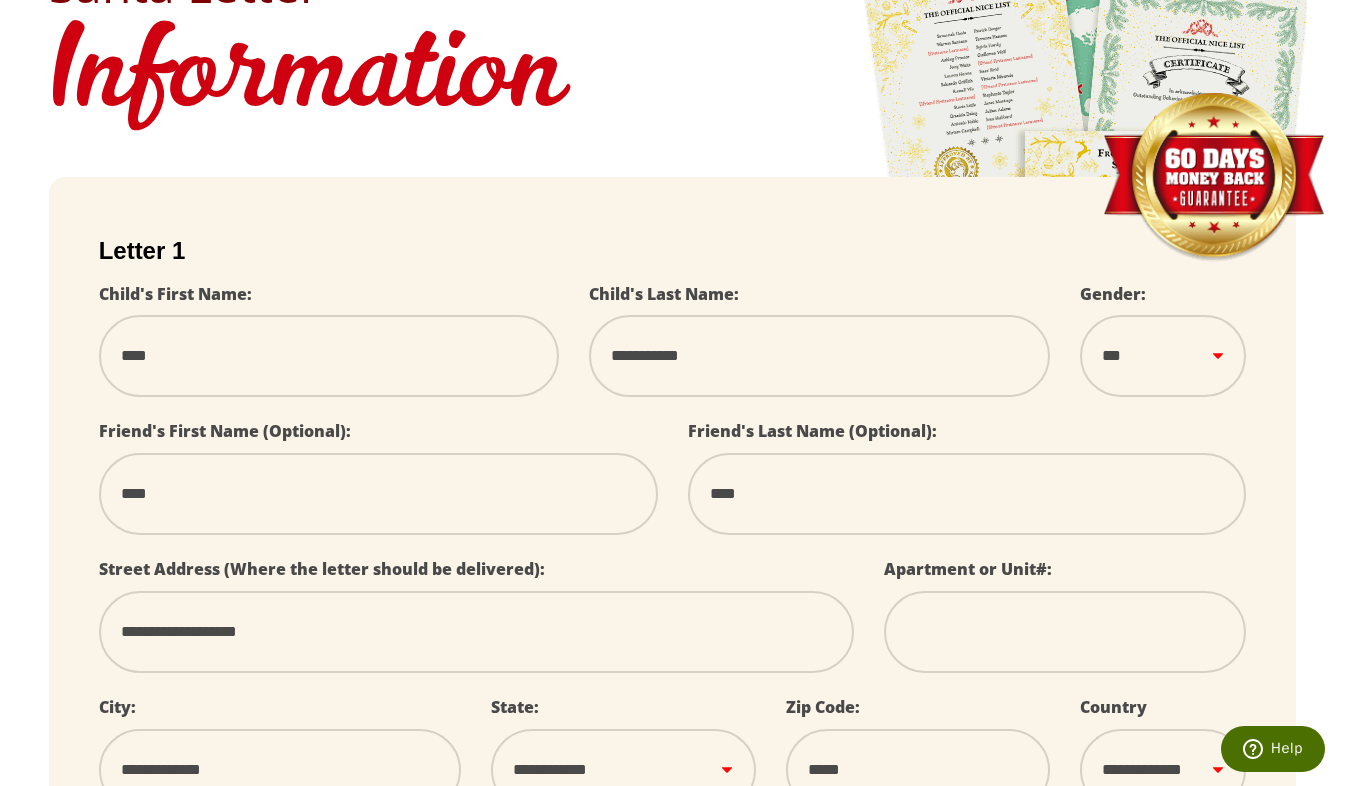 click on "******   ***   ****" at bounding box center [1163, 356] 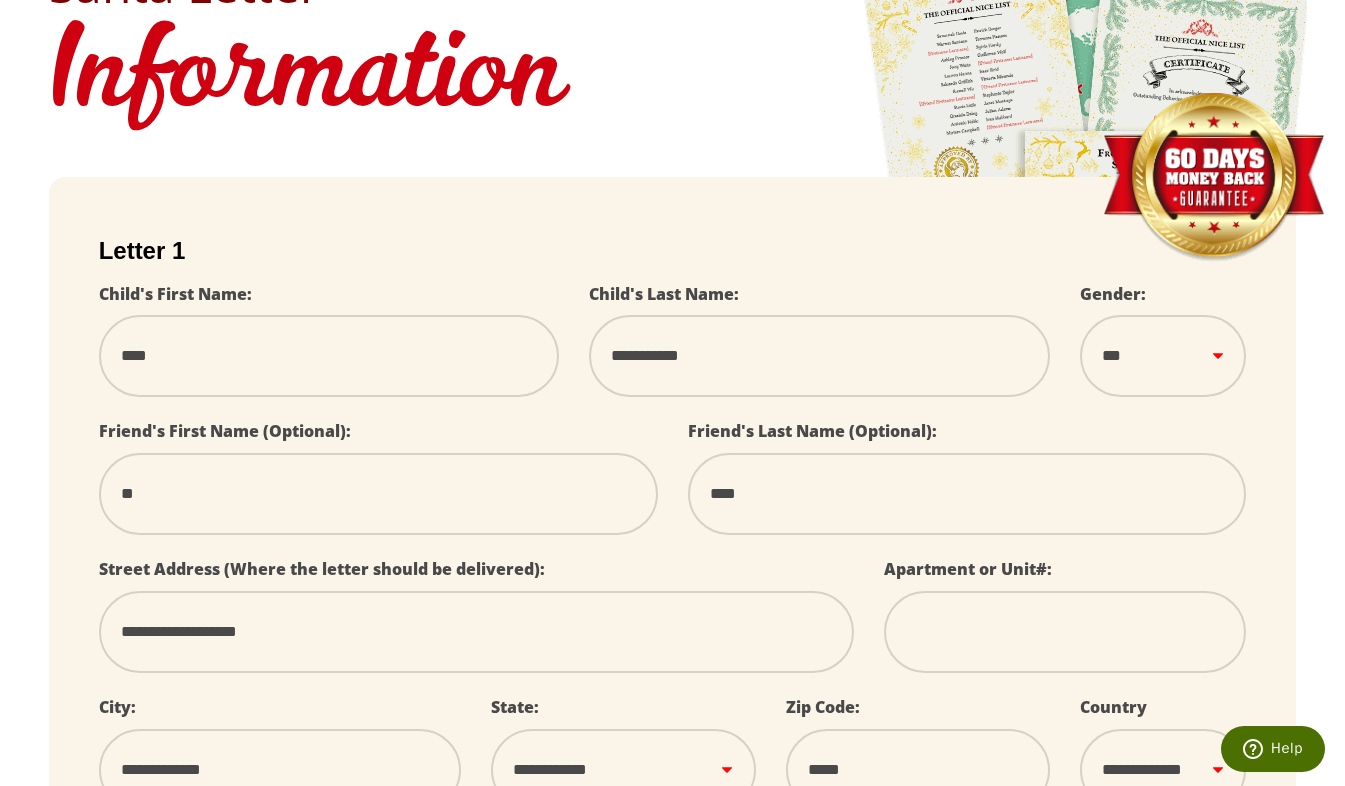 type on "*" 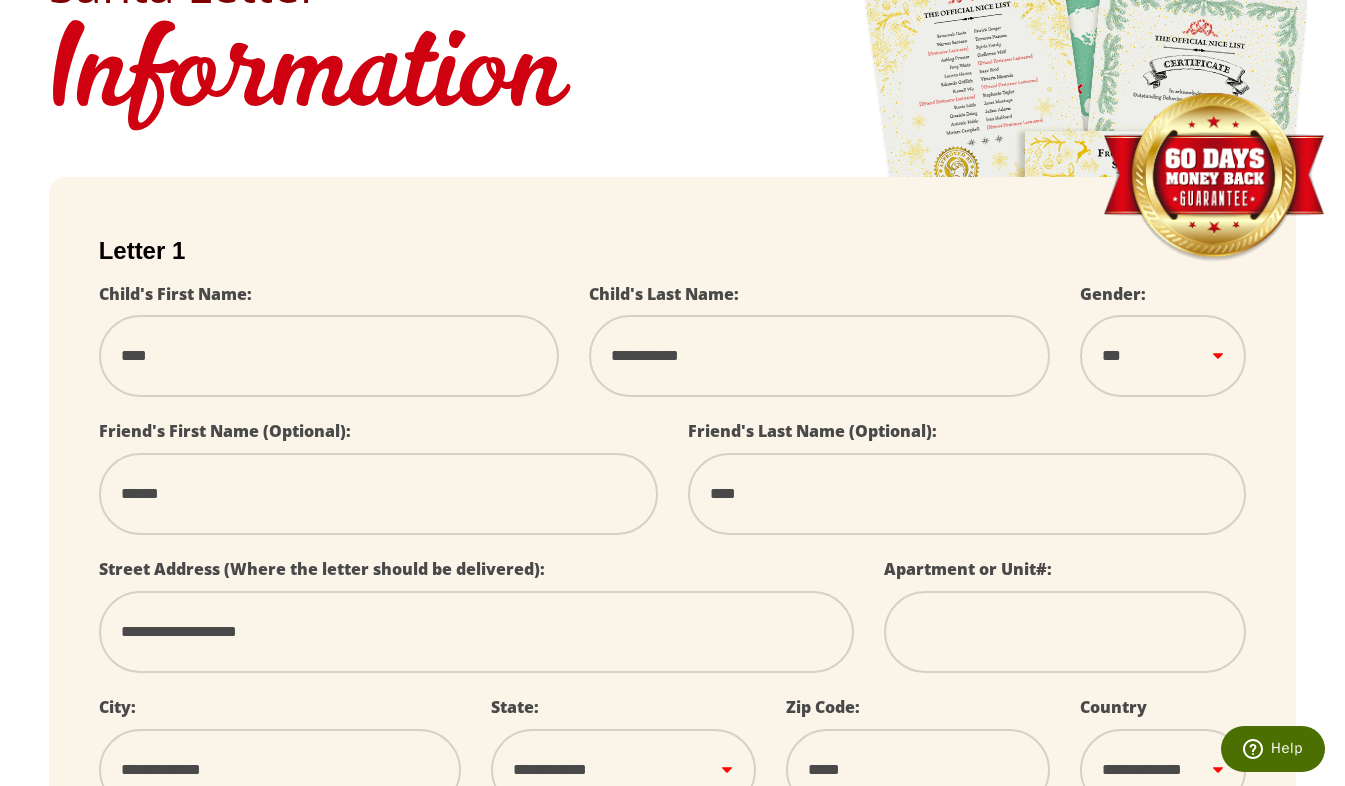 type on "******" 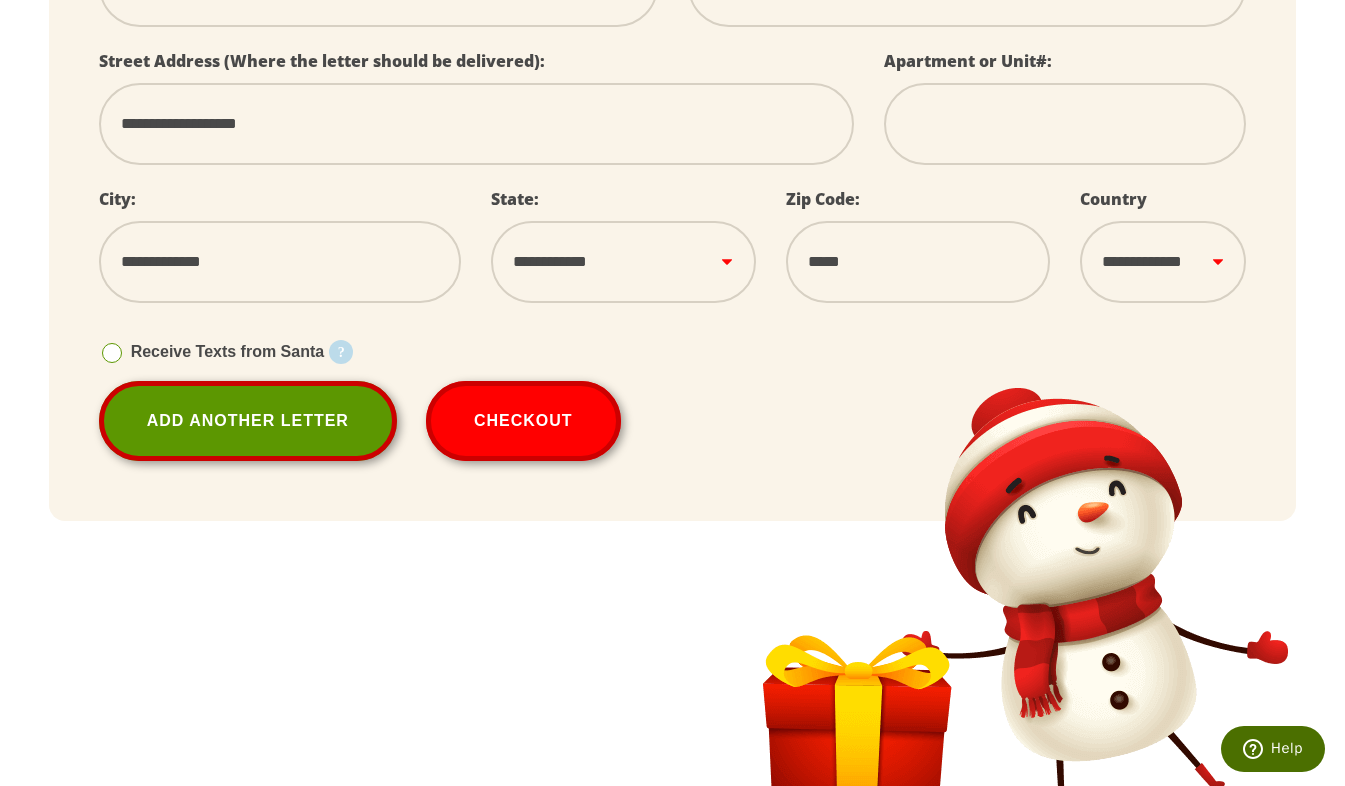 scroll, scrollTop: 767, scrollLeft: 0, axis: vertical 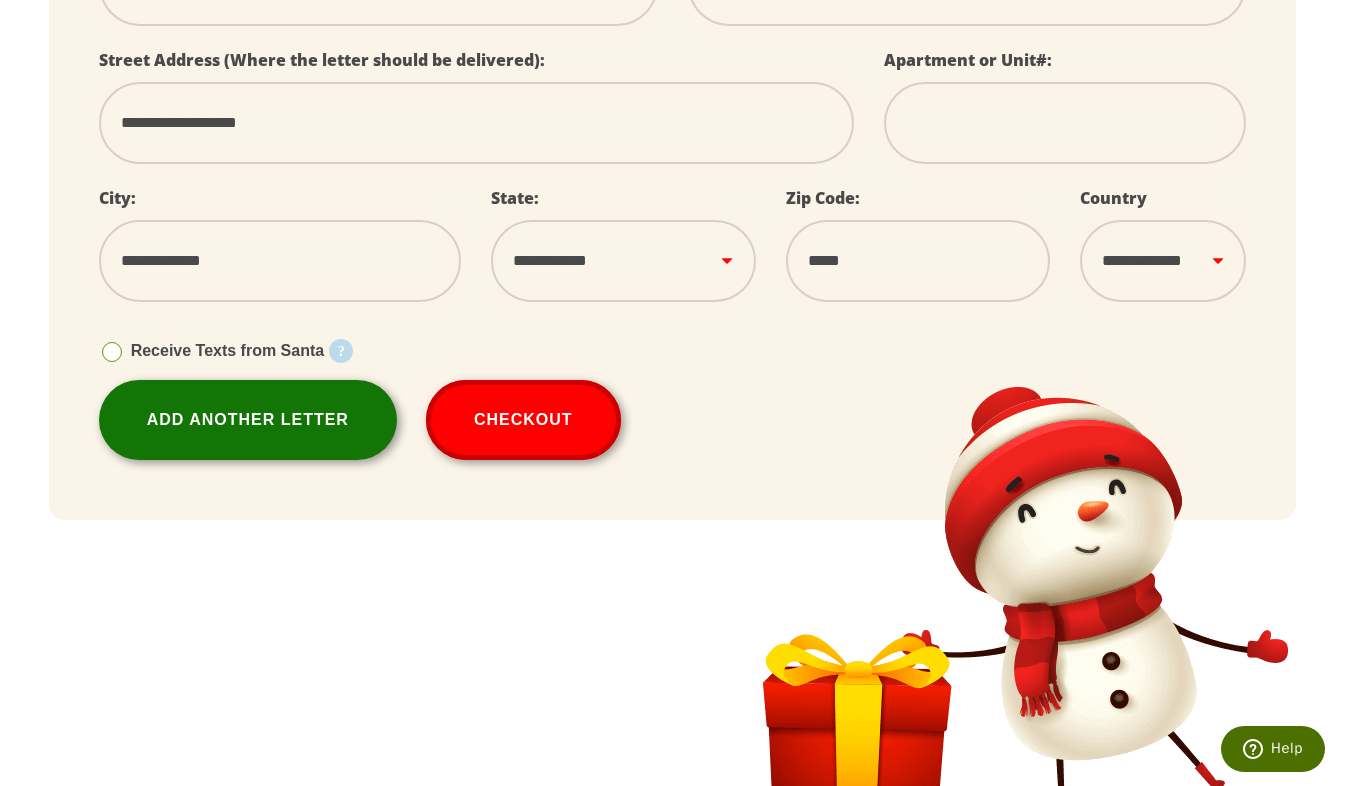 type on "********" 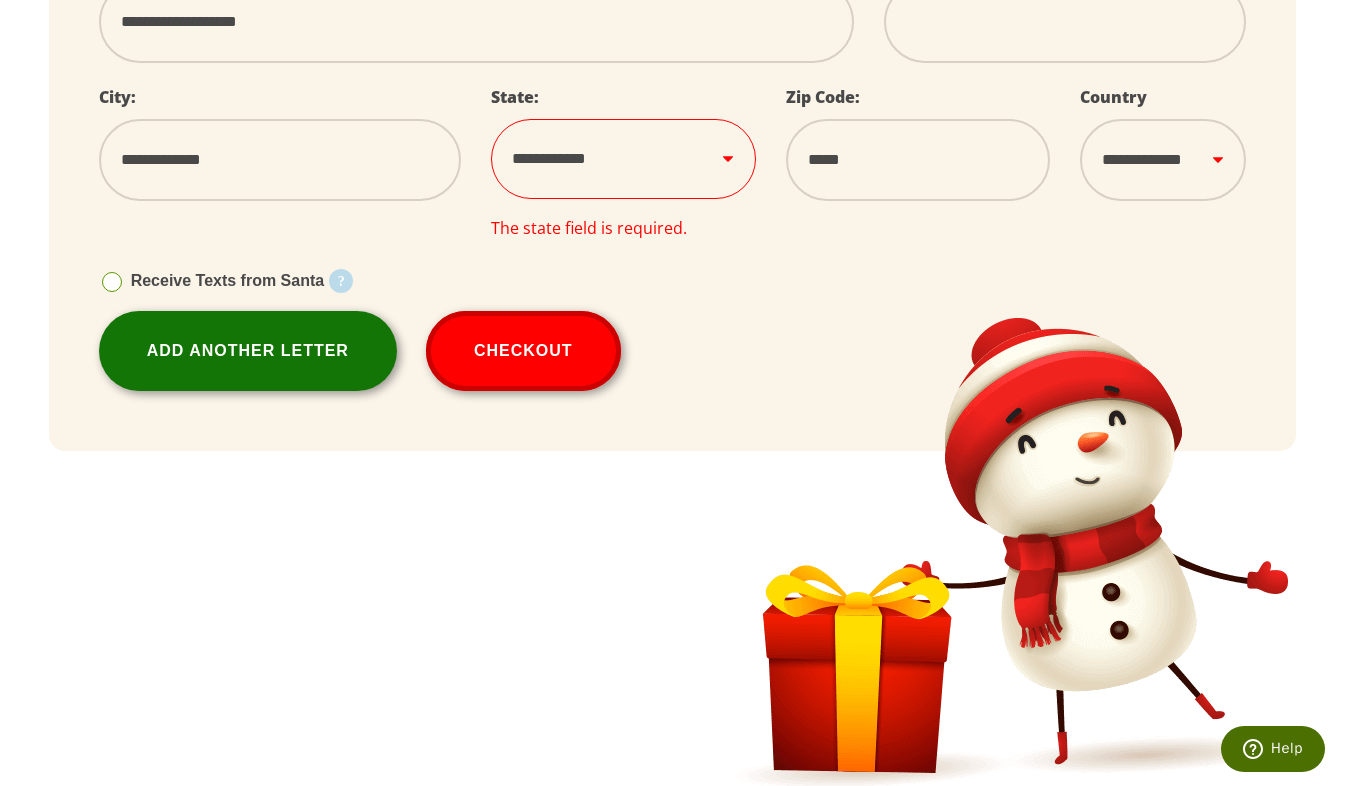scroll, scrollTop: 871, scrollLeft: 0, axis: vertical 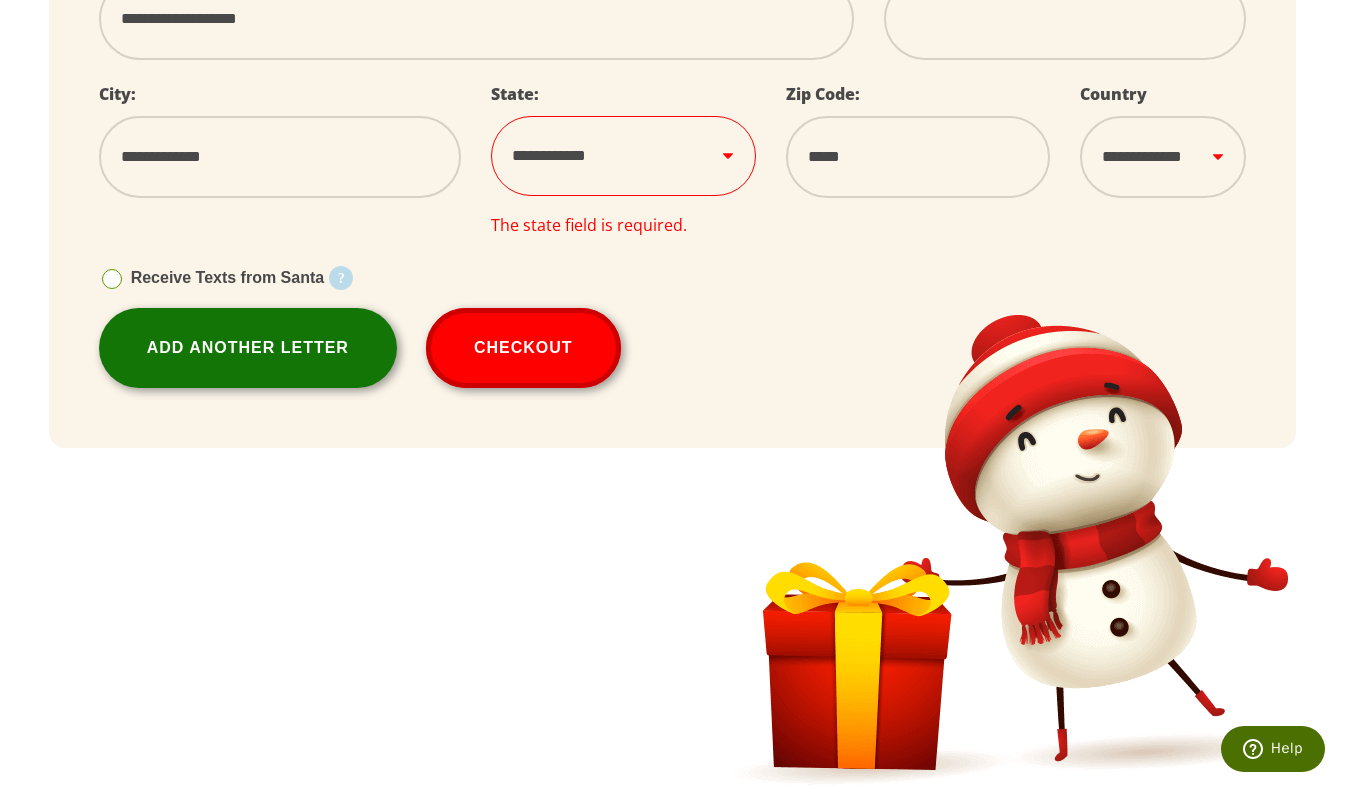 click on "Add Another Letter" at bounding box center (248, 348) 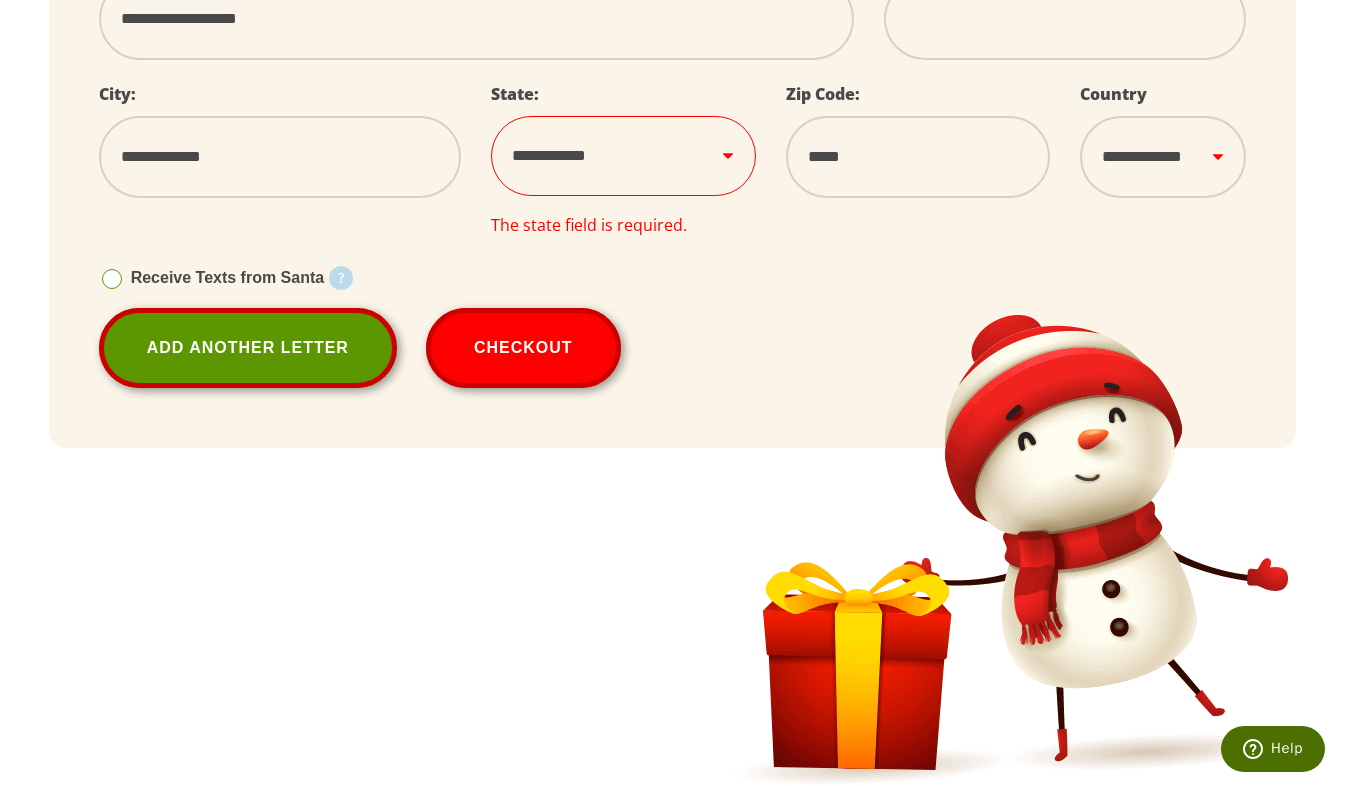 click on "**********" at bounding box center [623, 156] 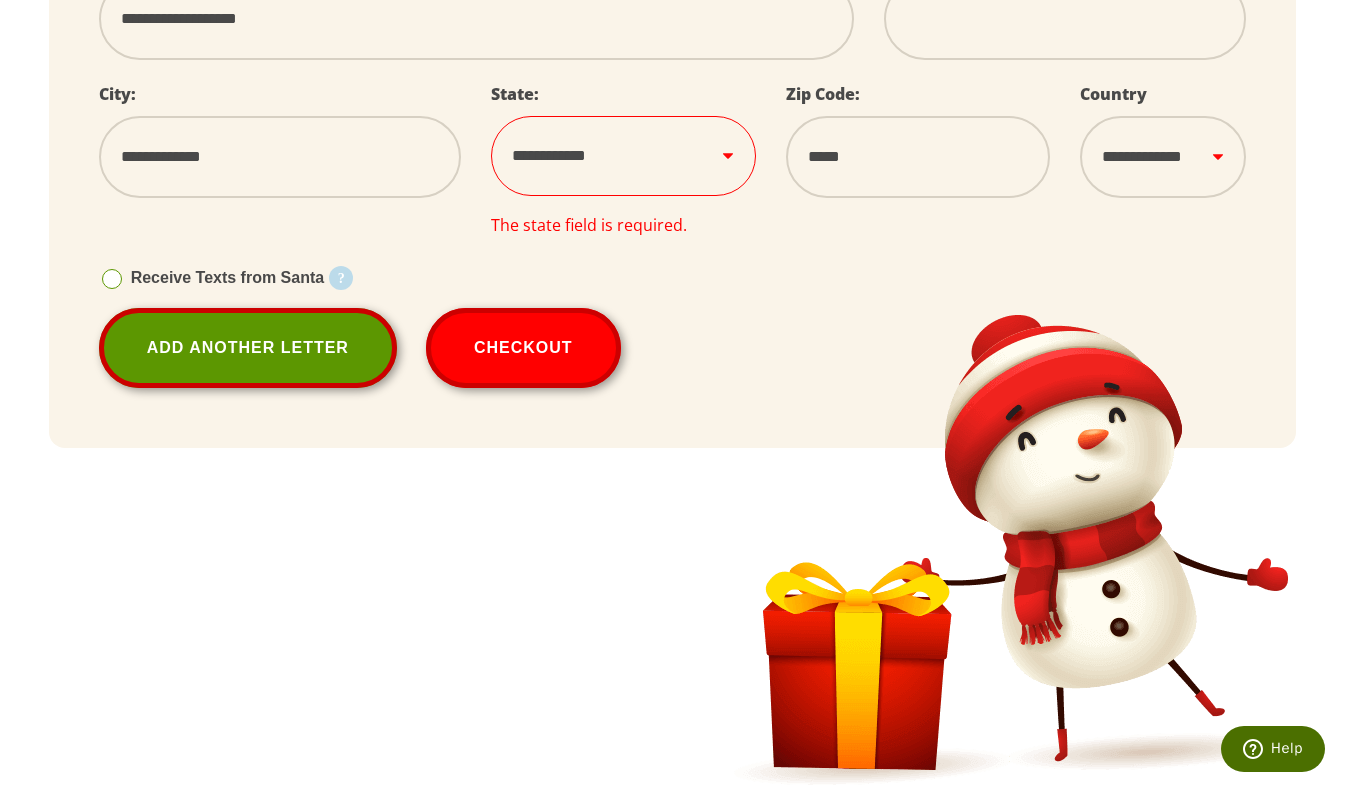 select on "**" 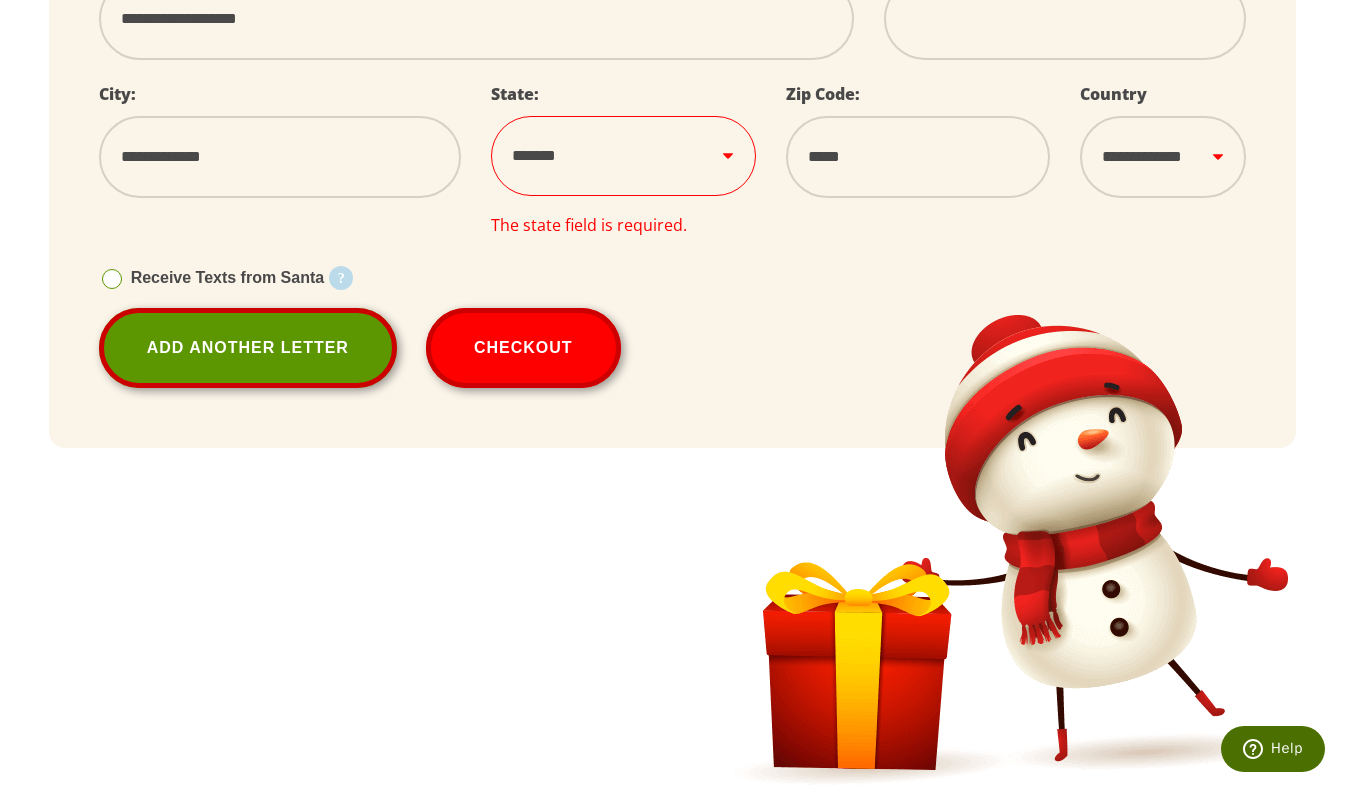 click on "**********" at bounding box center (623, 156) 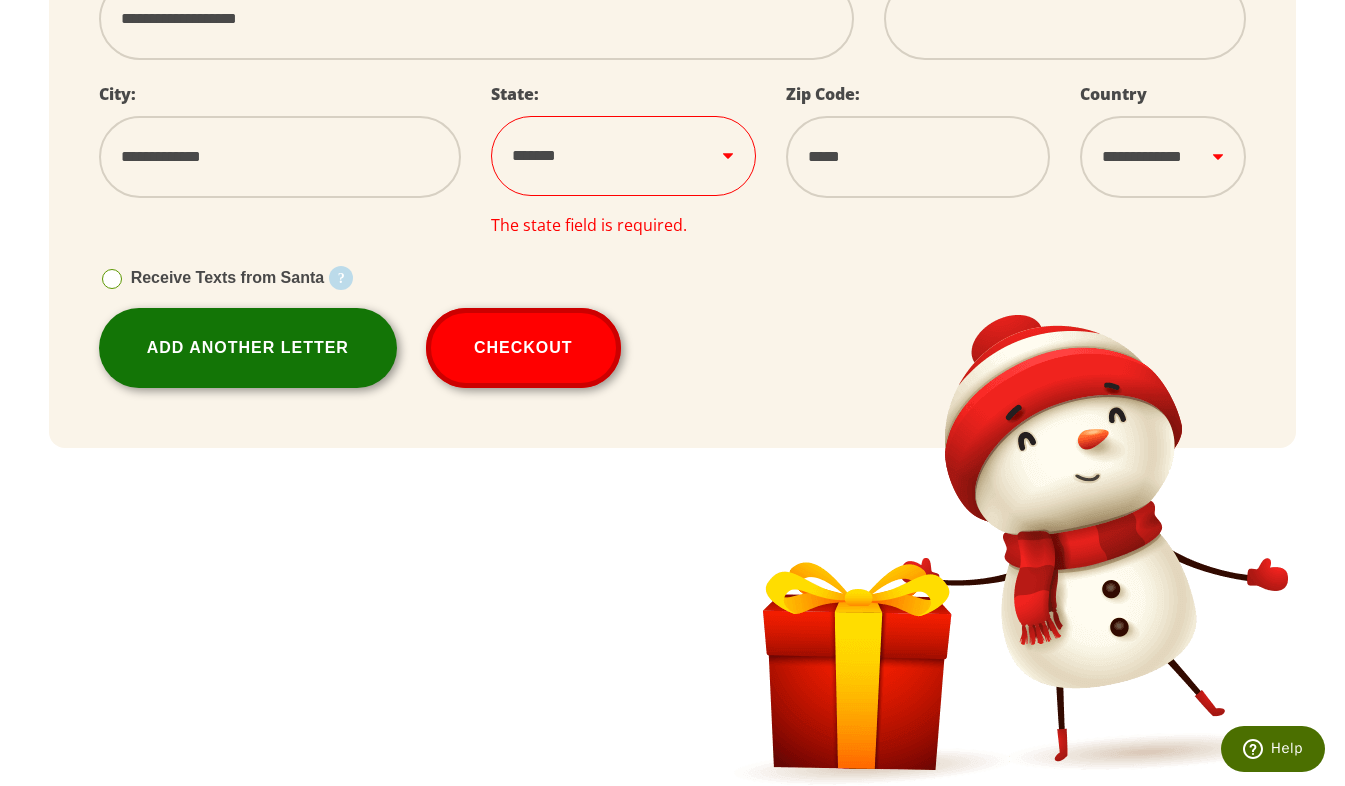click on "Add Another Letter" at bounding box center (248, 348) 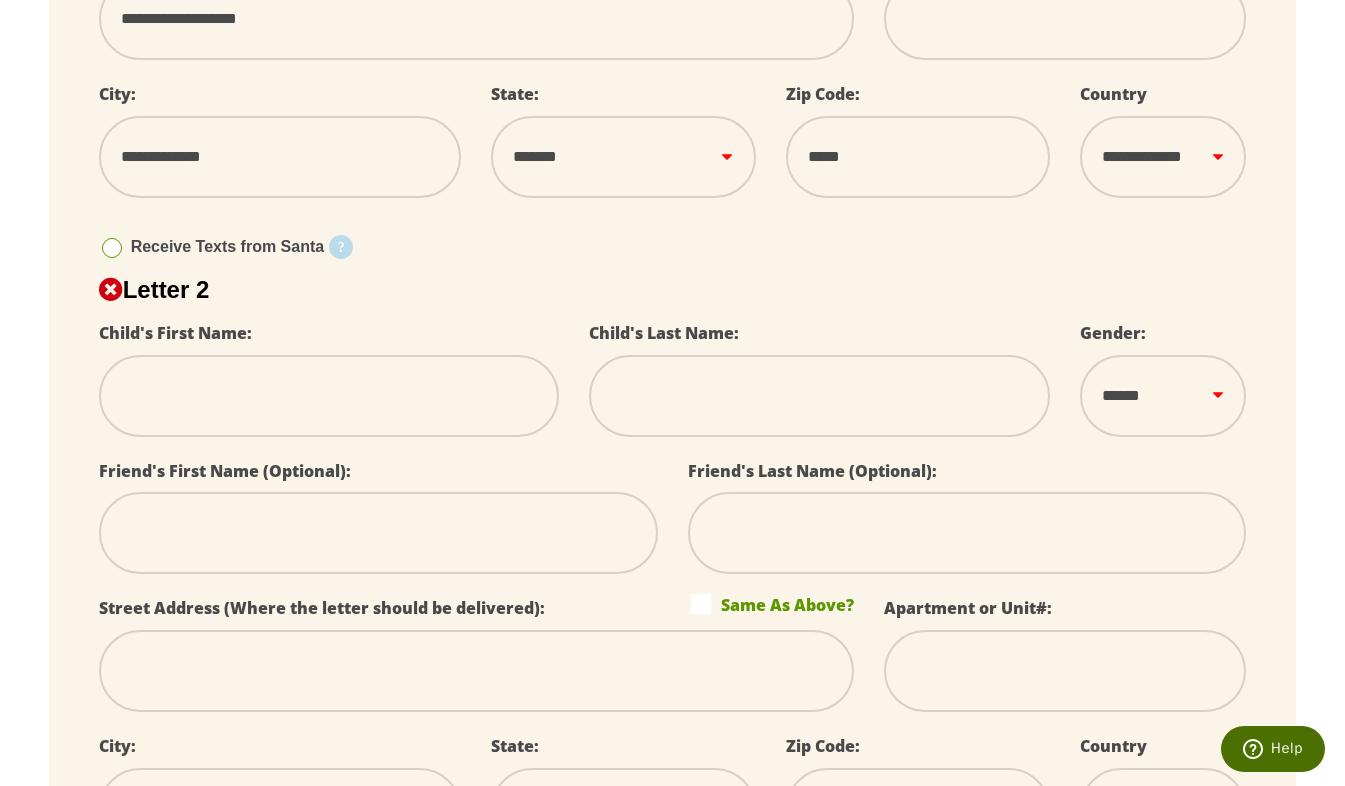 click at bounding box center [329, 396] 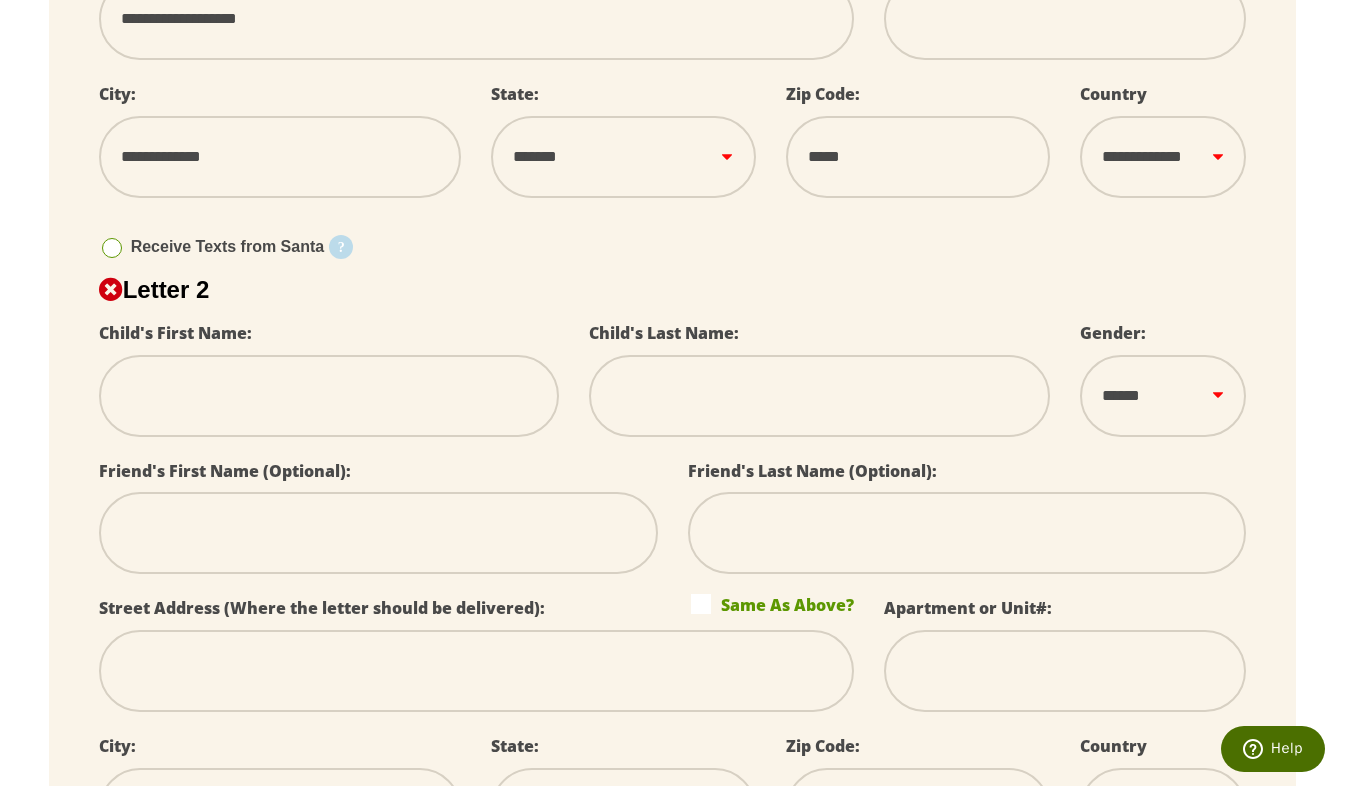 type on "*" 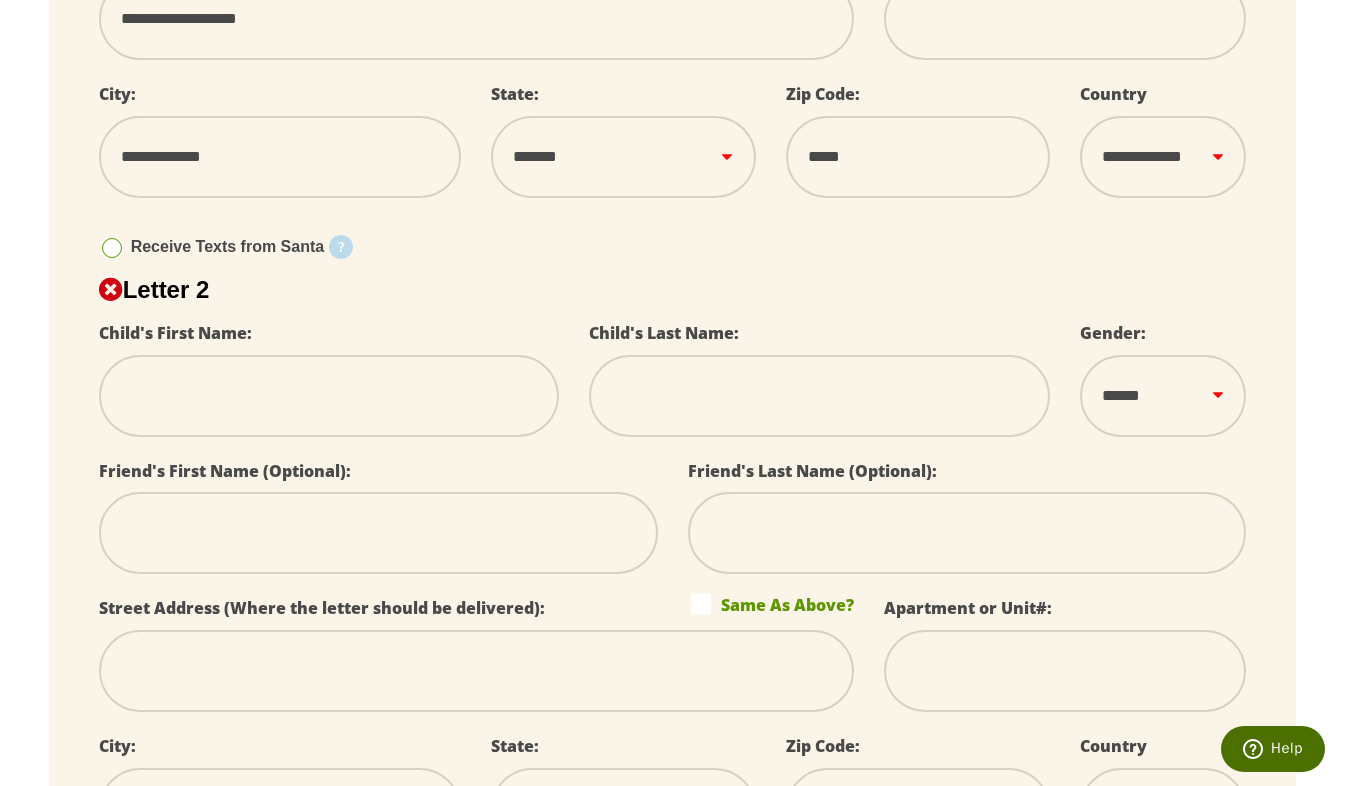 select 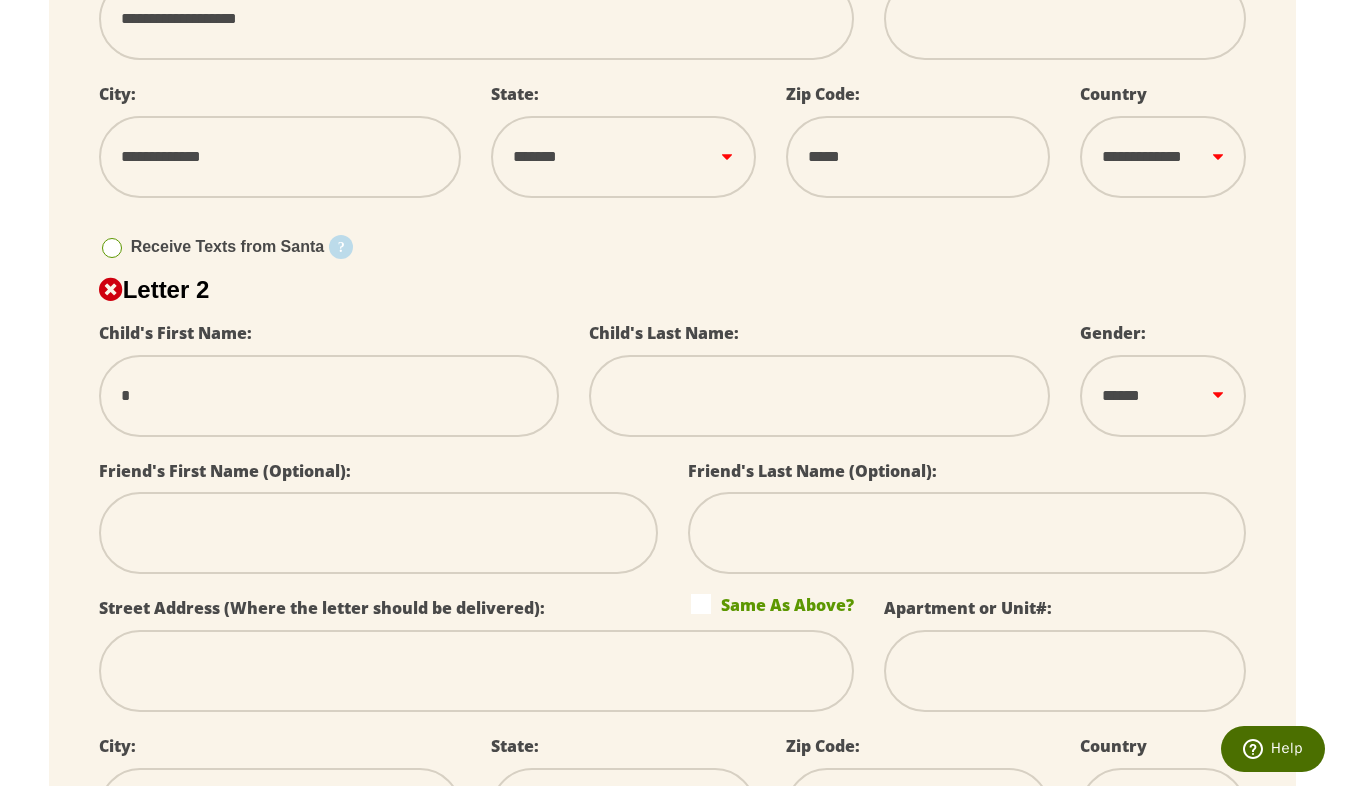 type on "**" 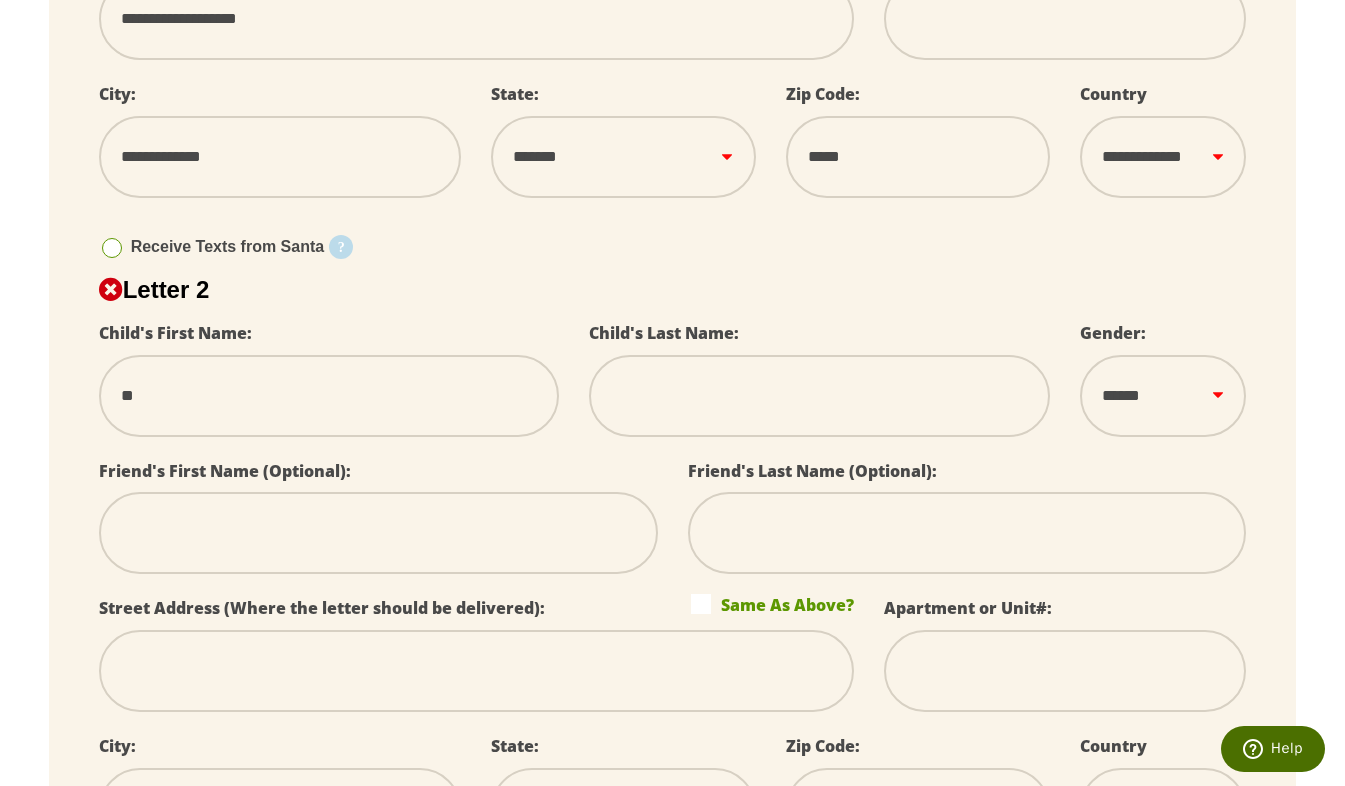 type on "***" 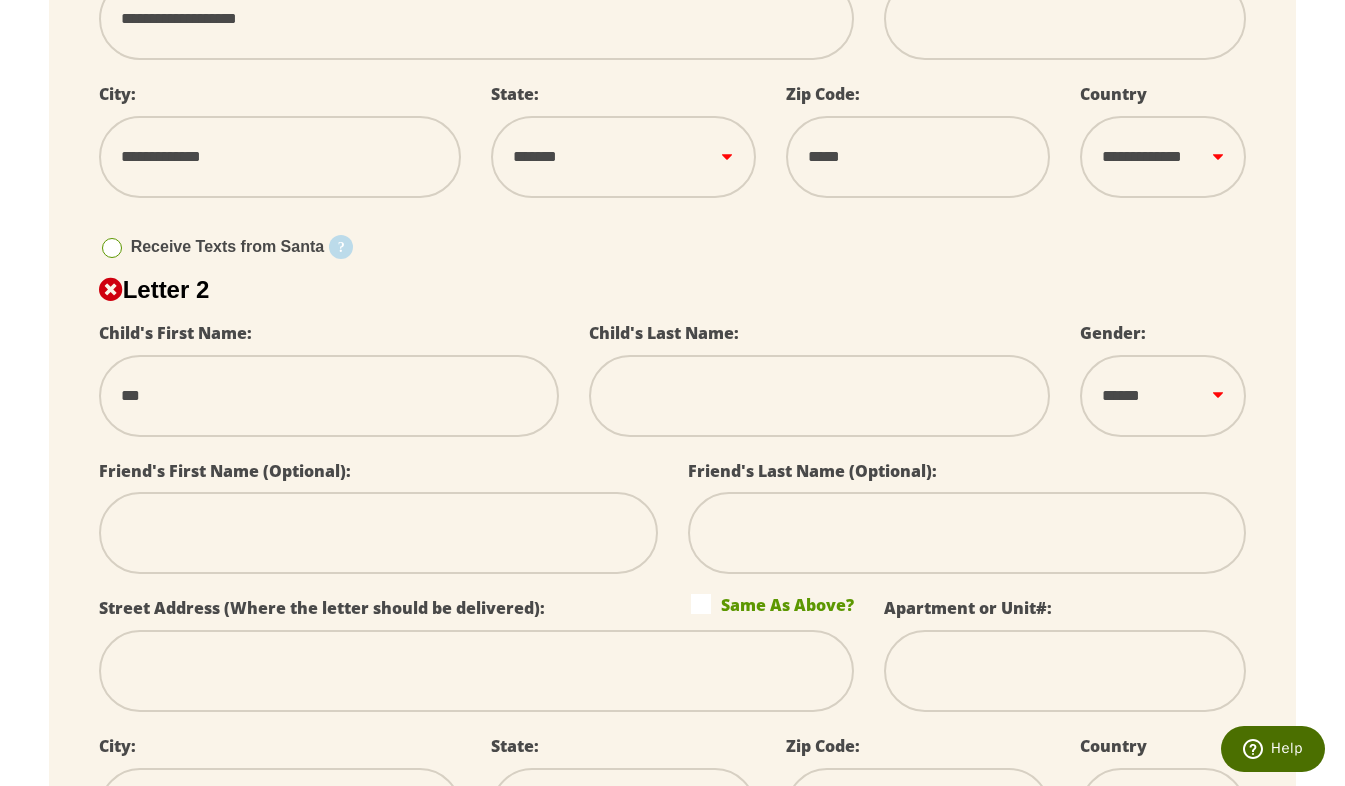 type on "****" 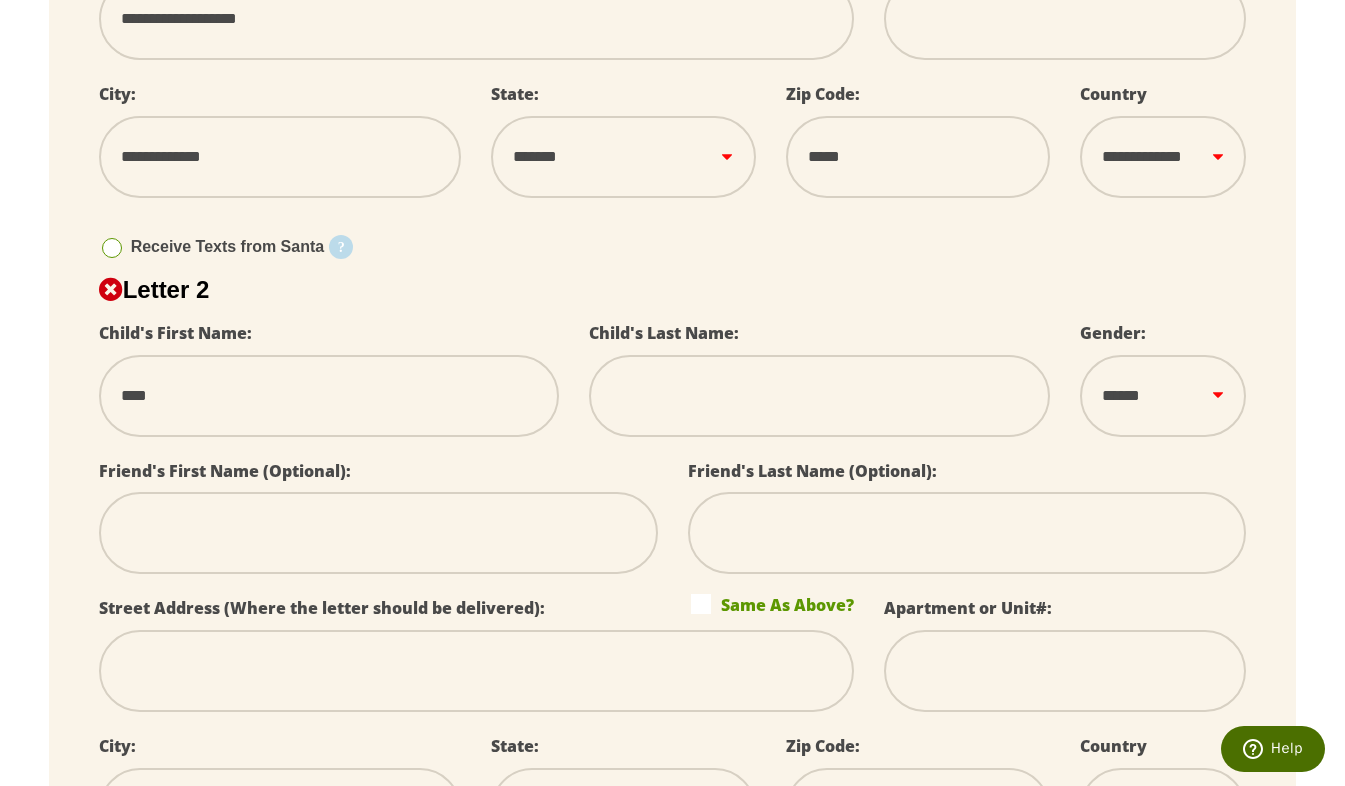 type on "*****" 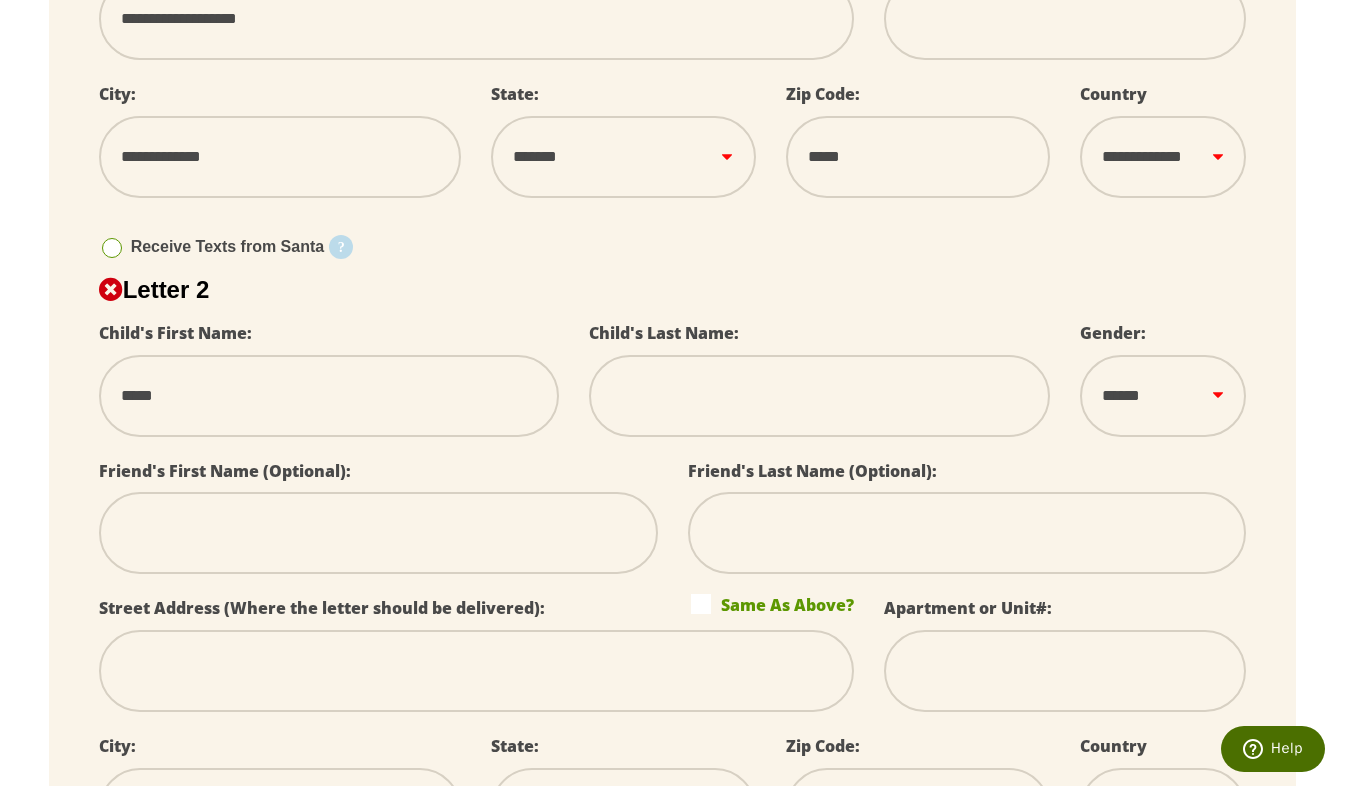 select 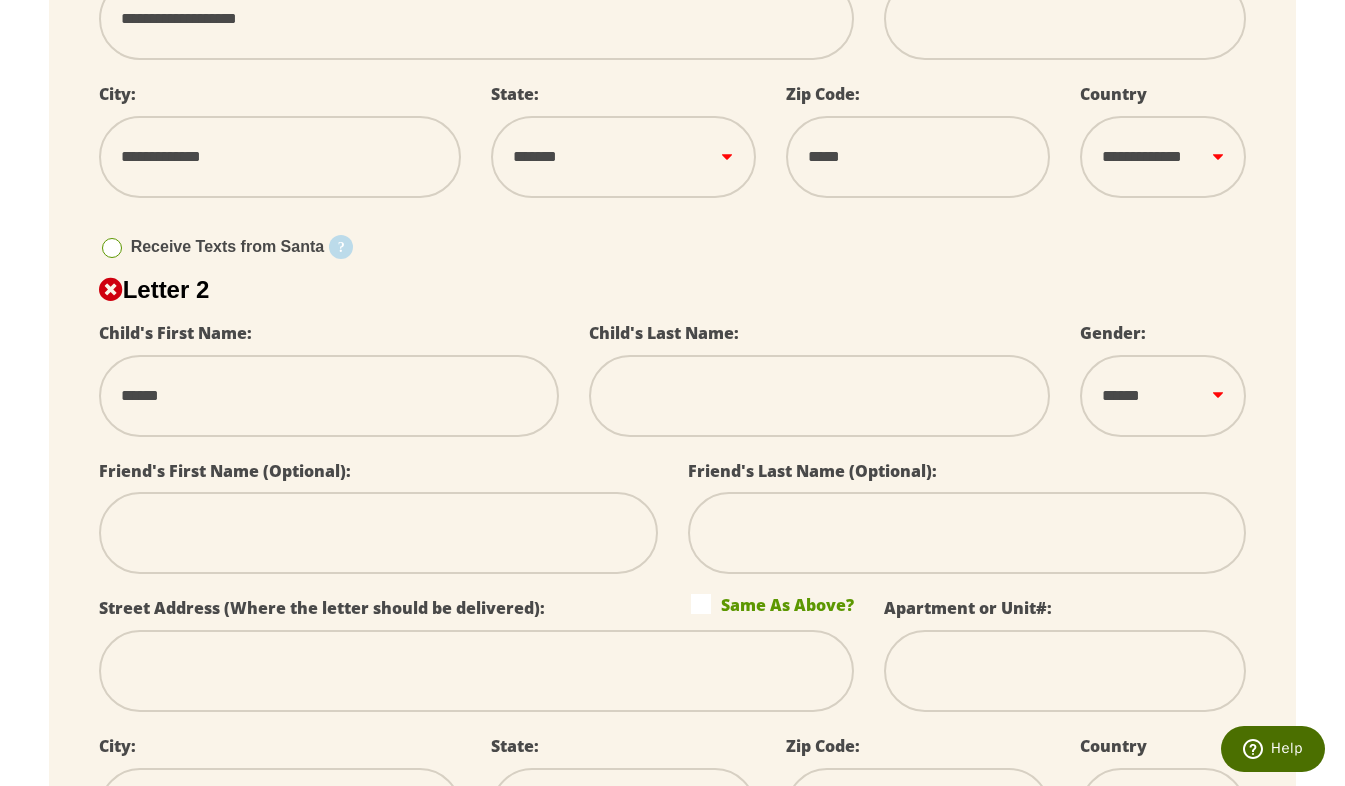 select 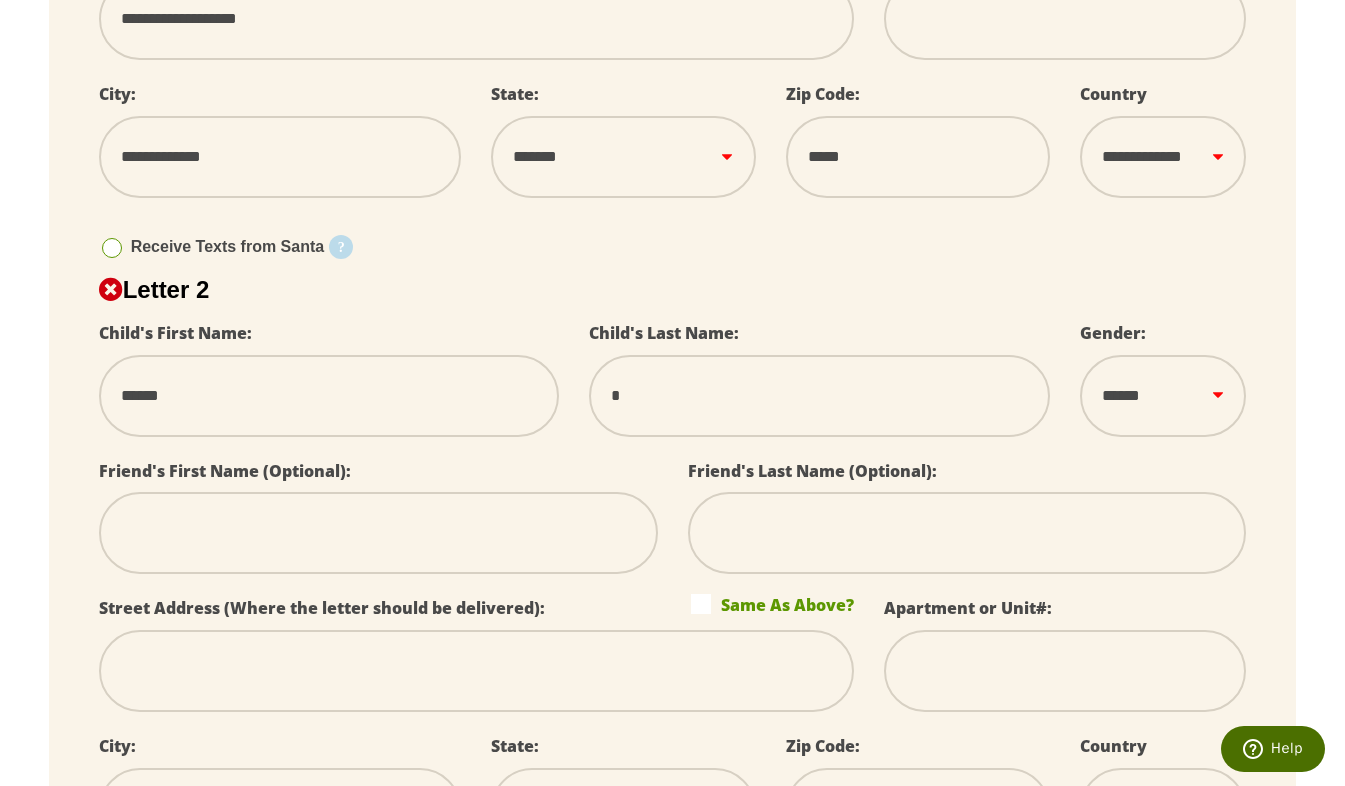 type on "**" 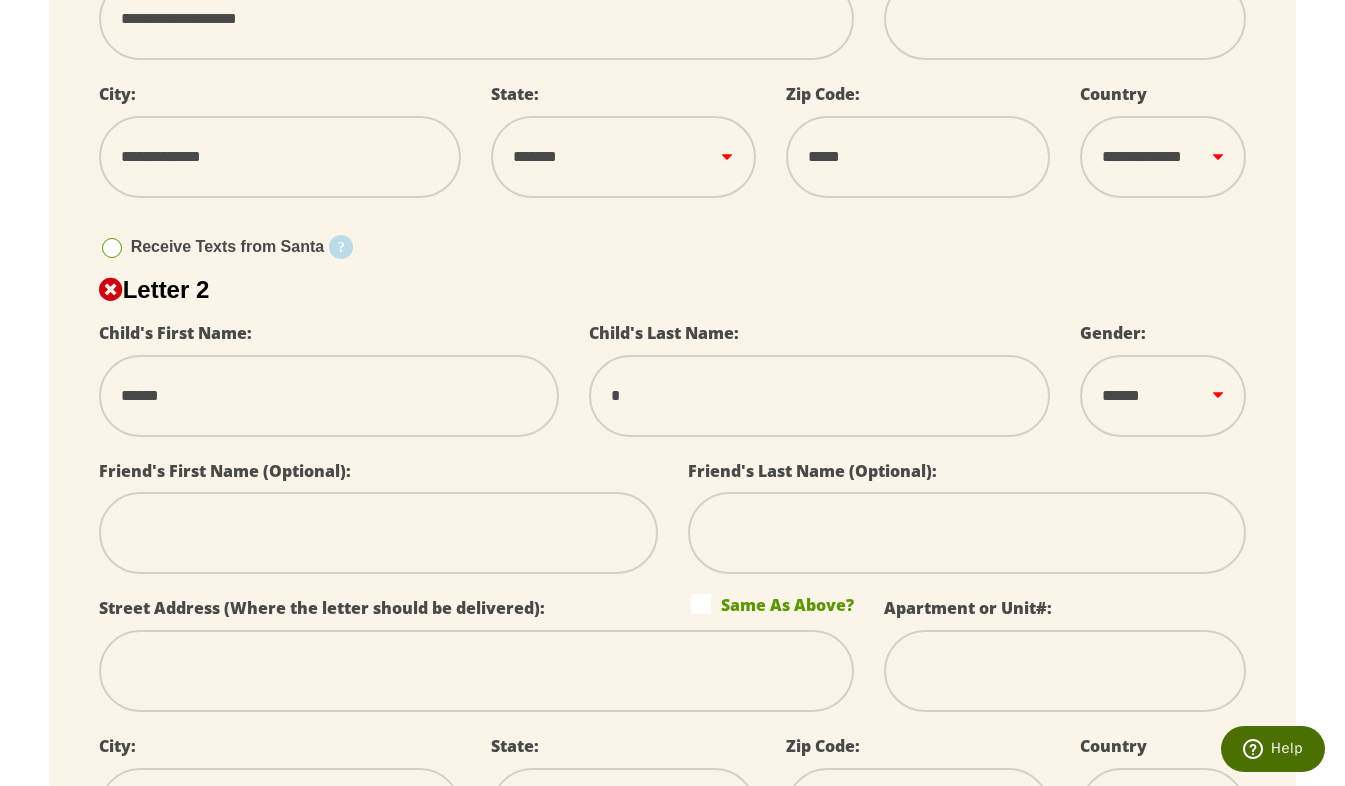 select 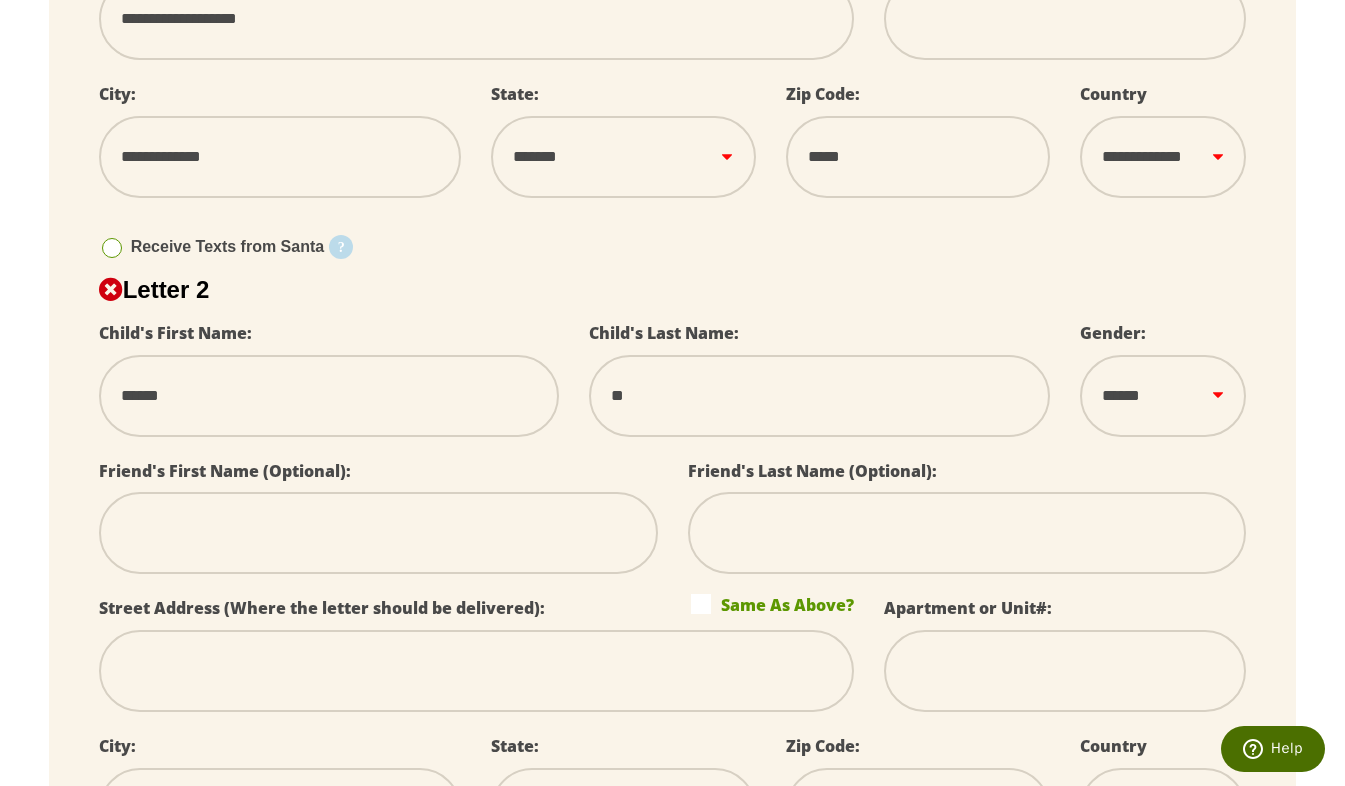 type on "***" 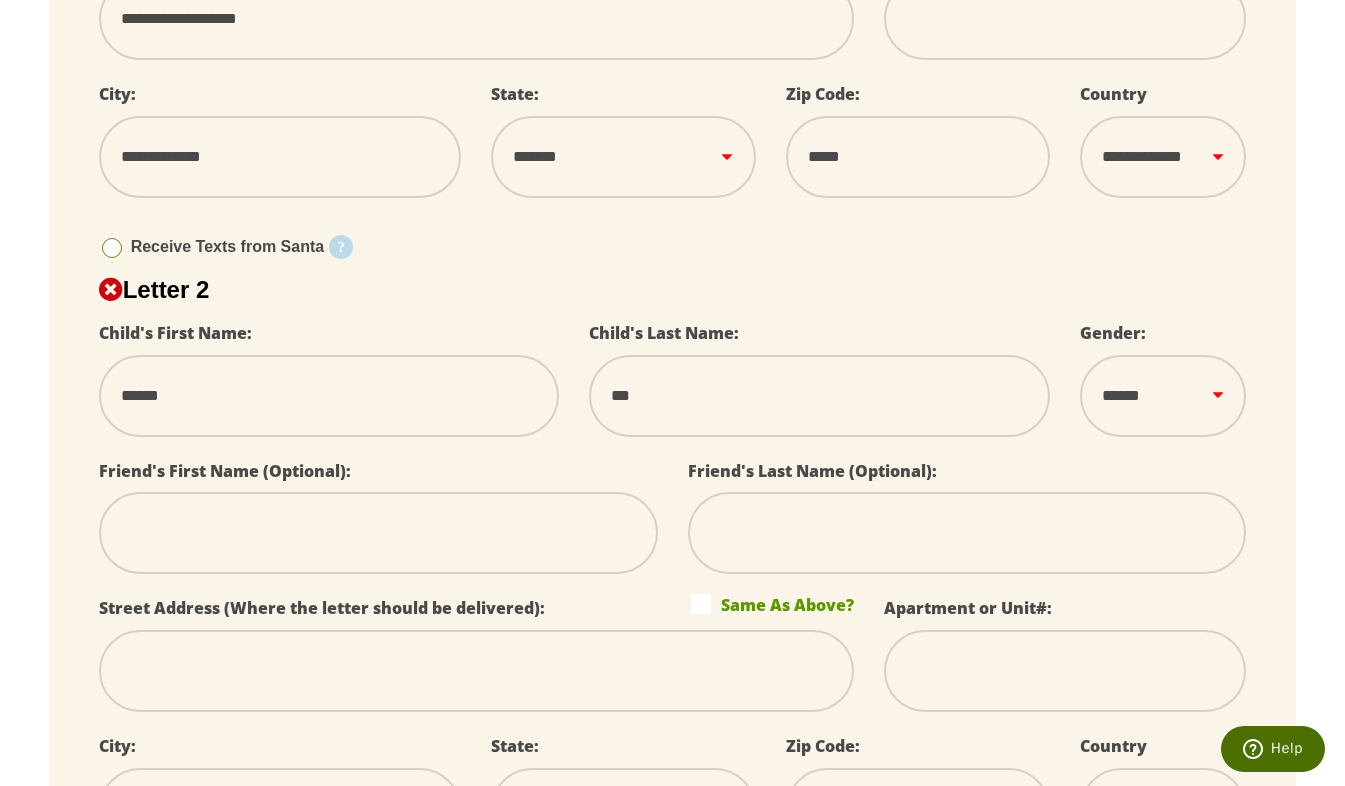 type on "****" 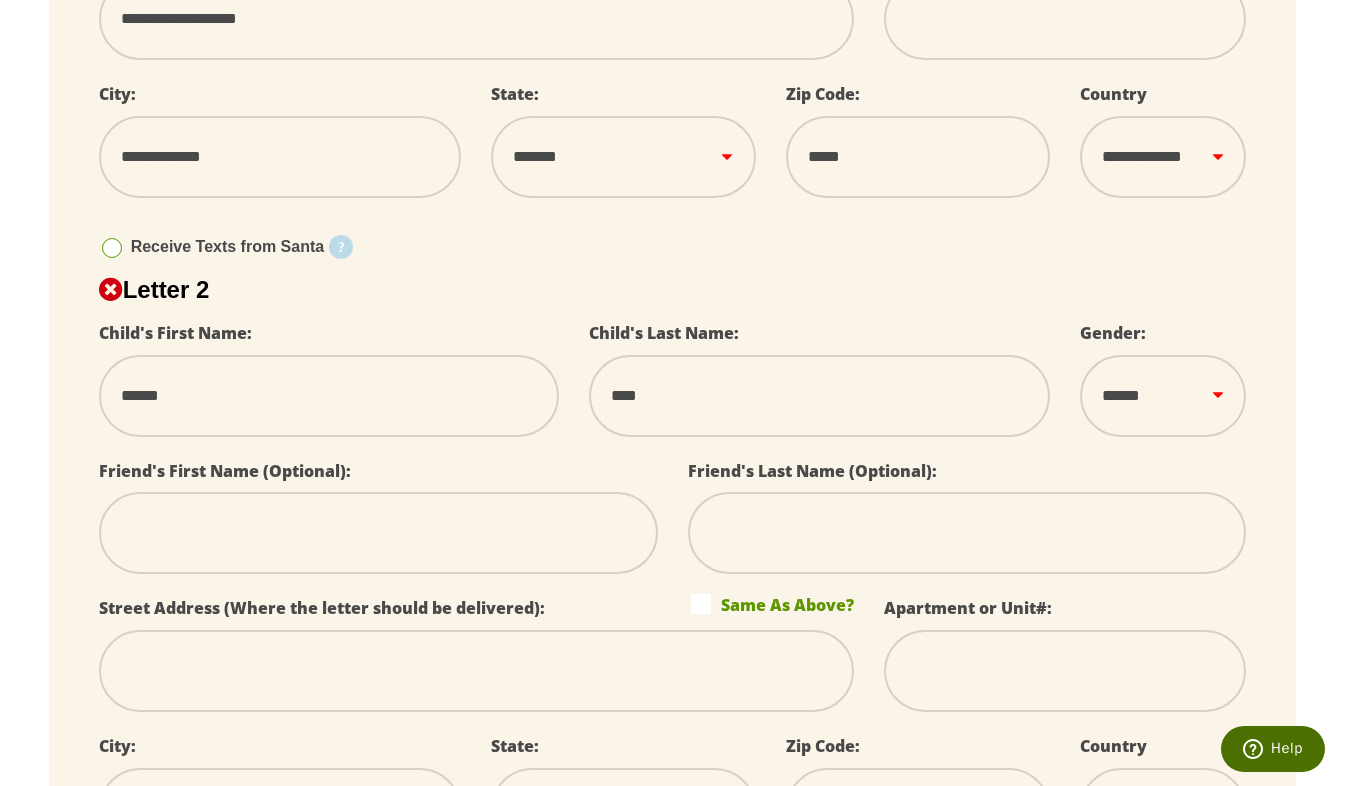 type on "*****" 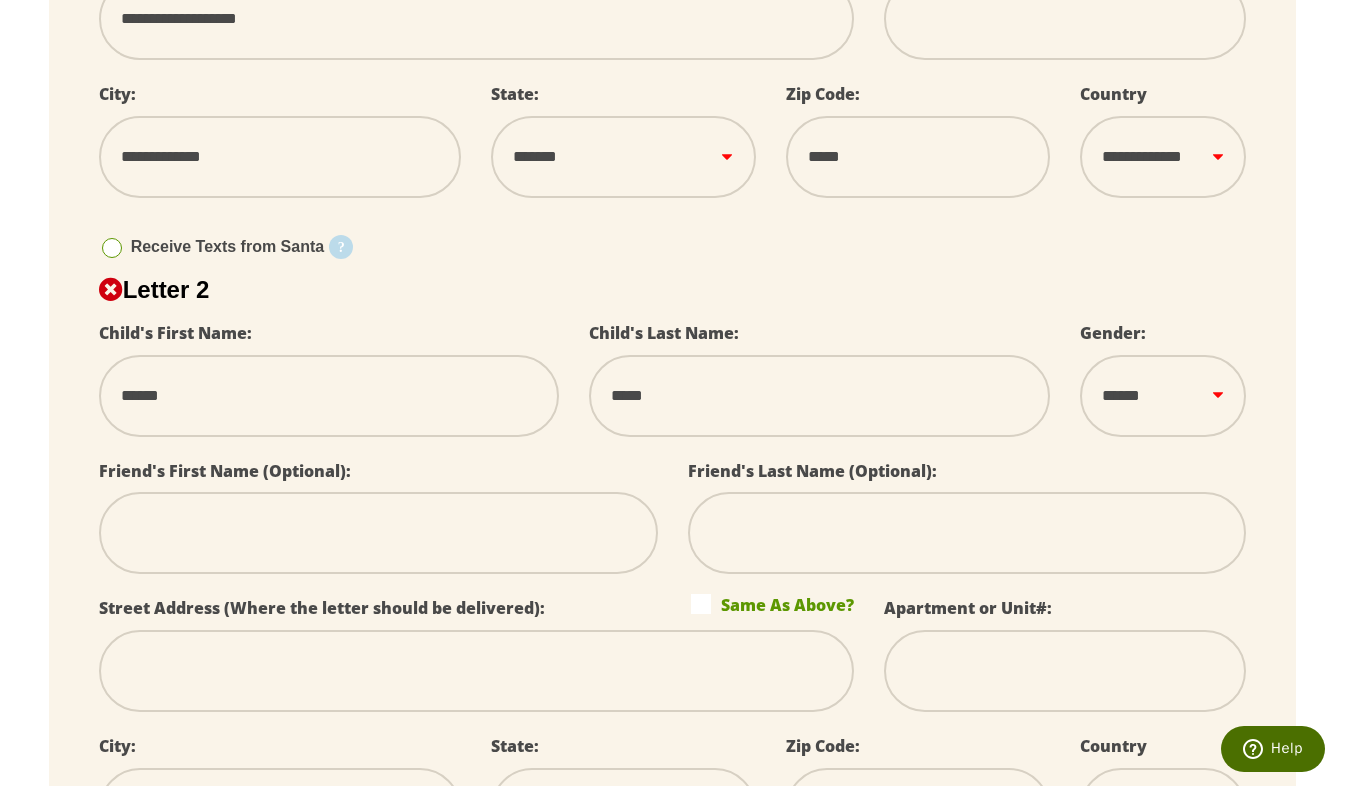 type on "******" 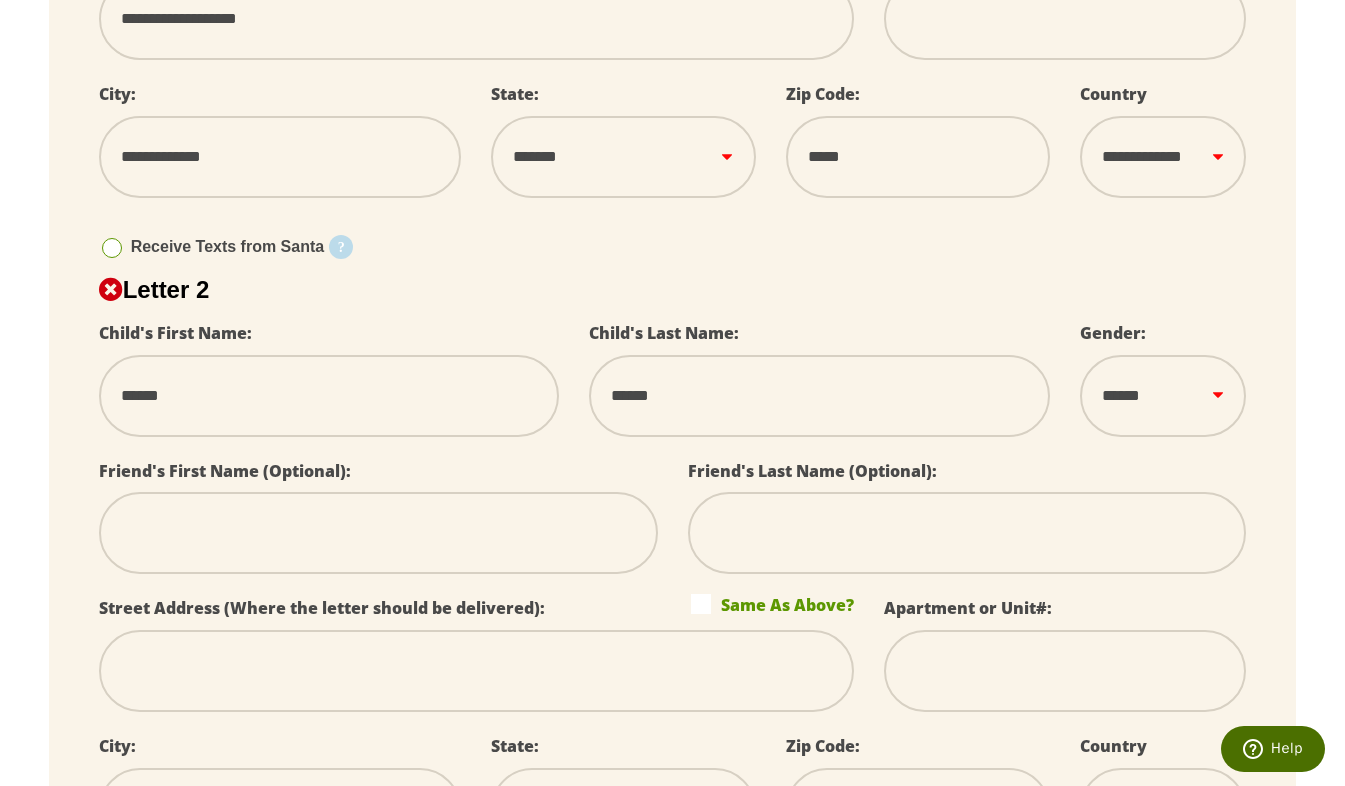 type on "*******" 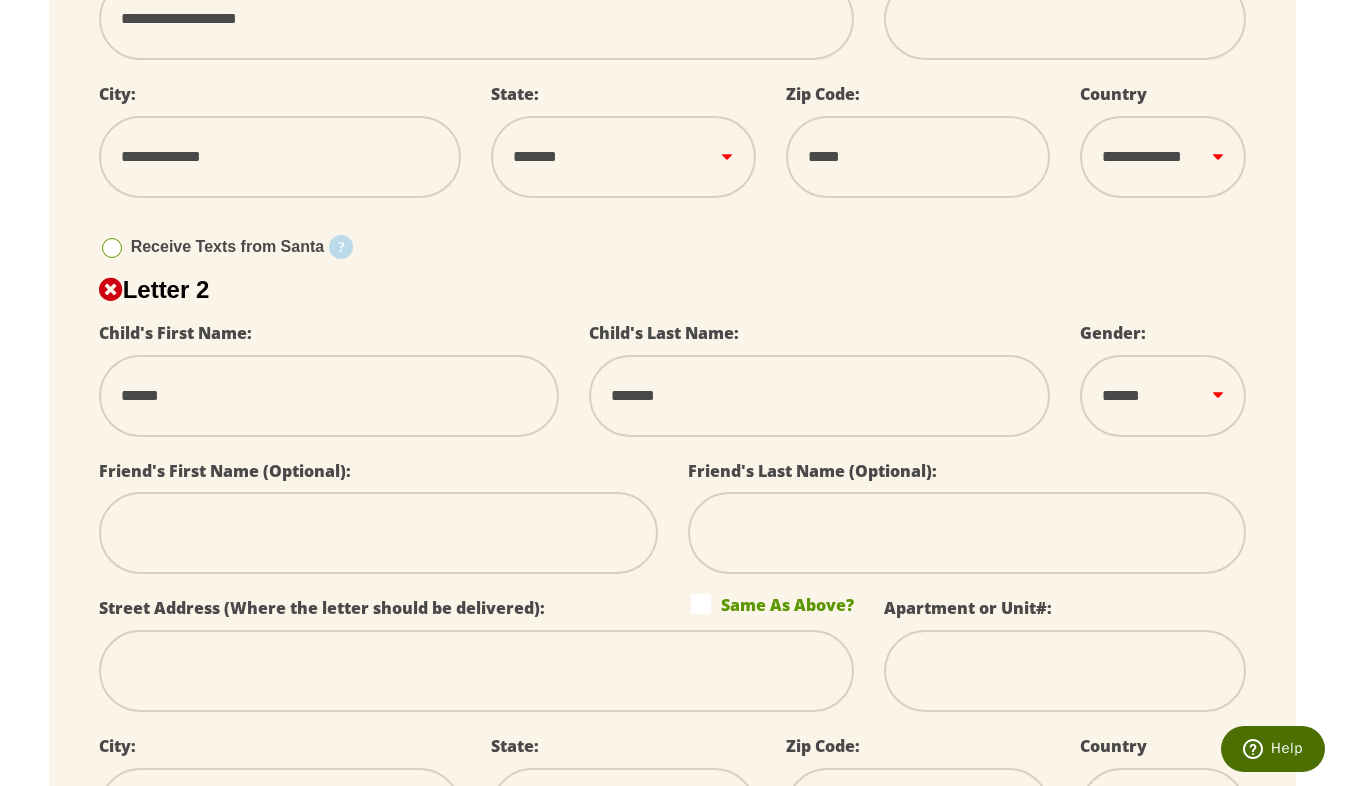 type on "********" 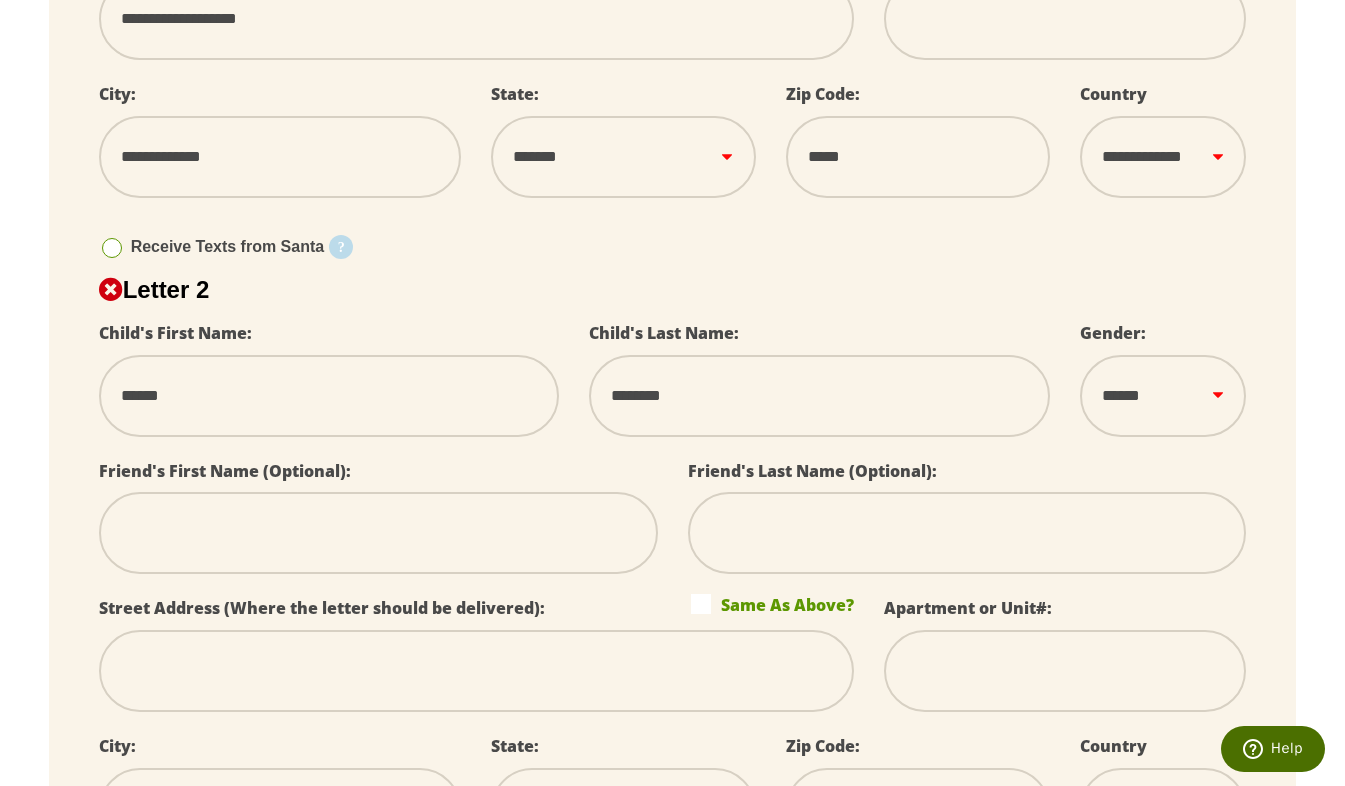 type on "*********" 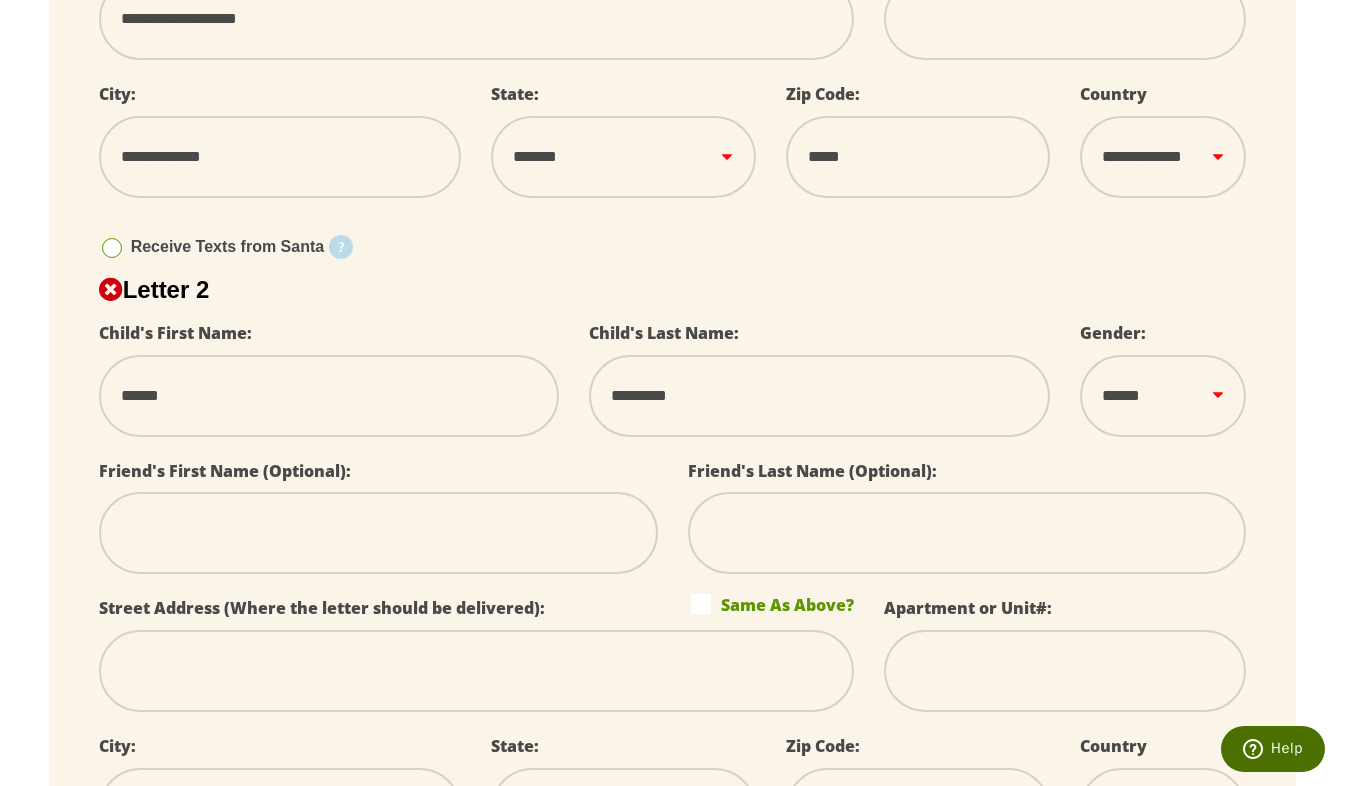 type on "**********" 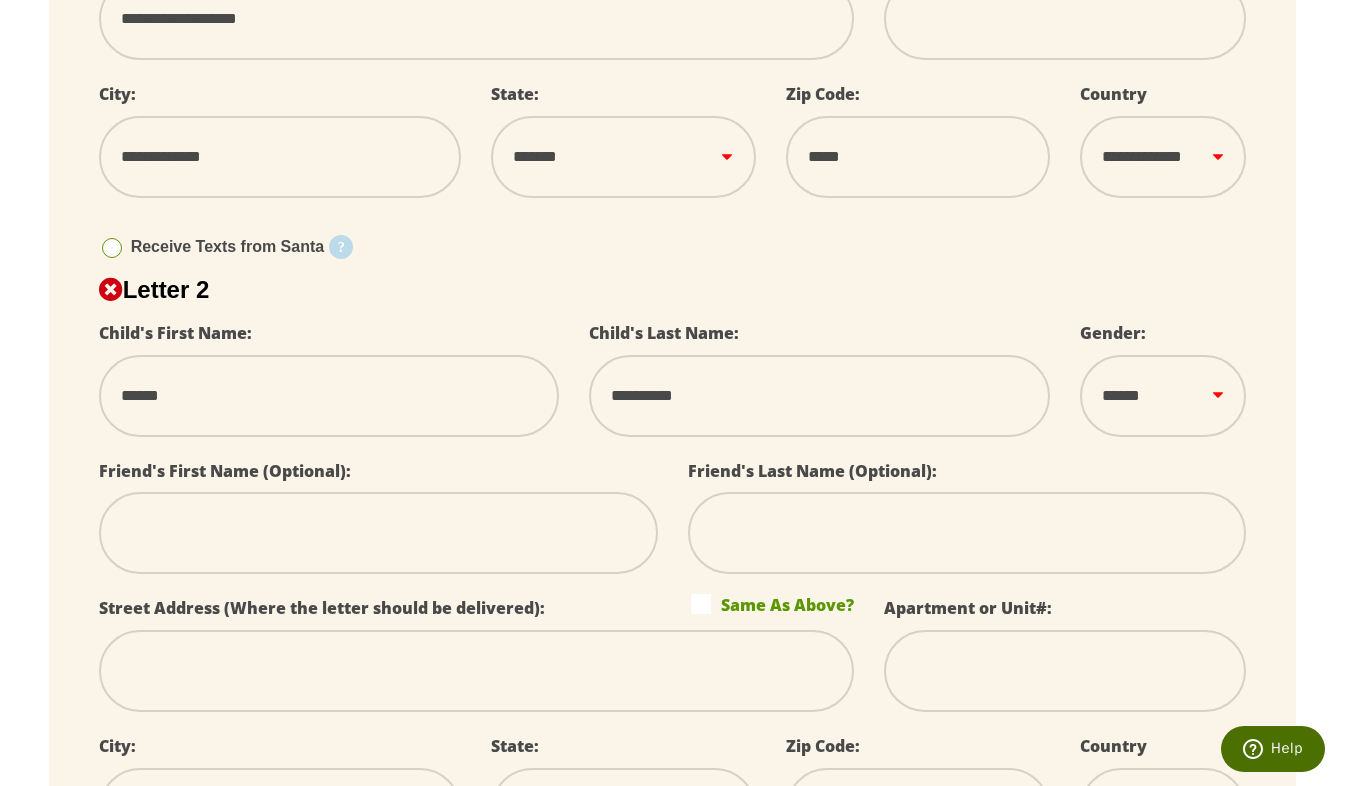 type on "**********" 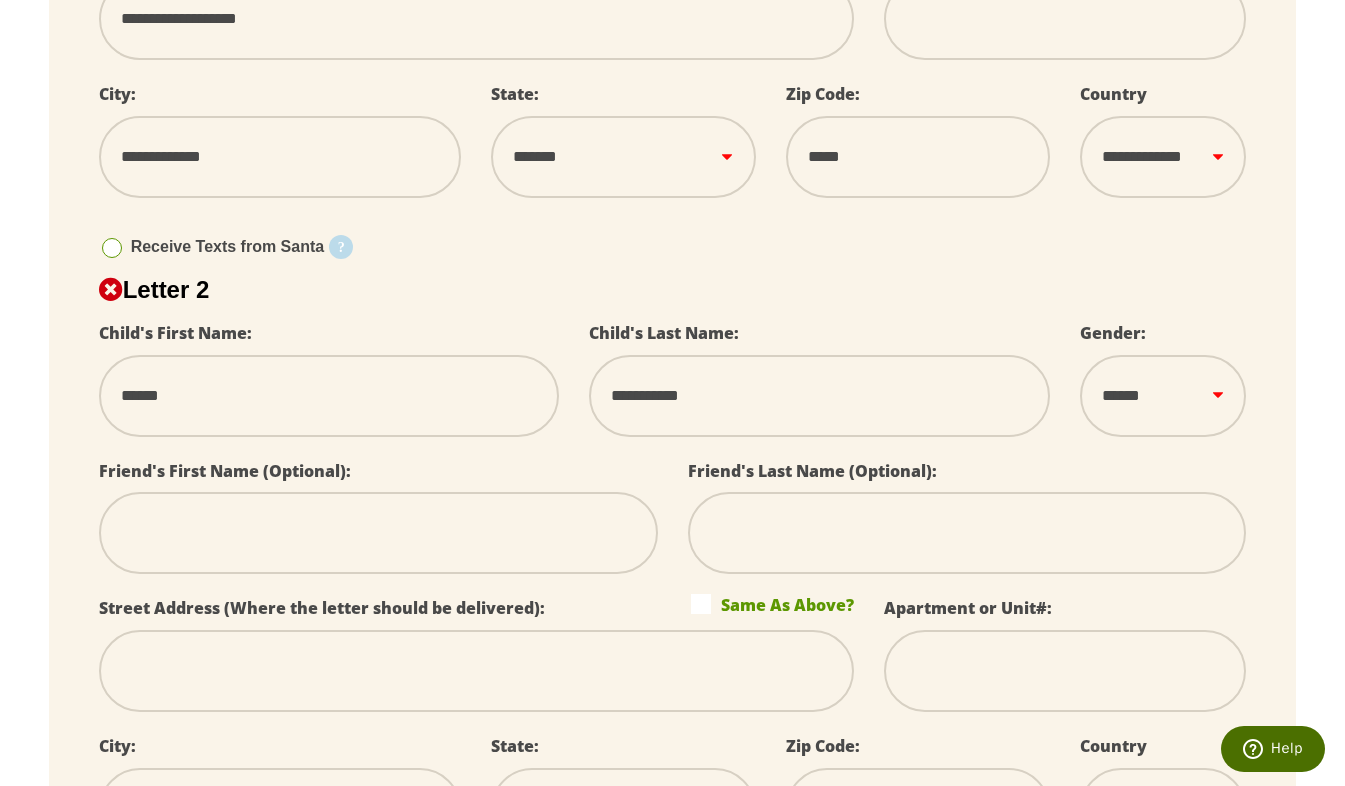 type on "**********" 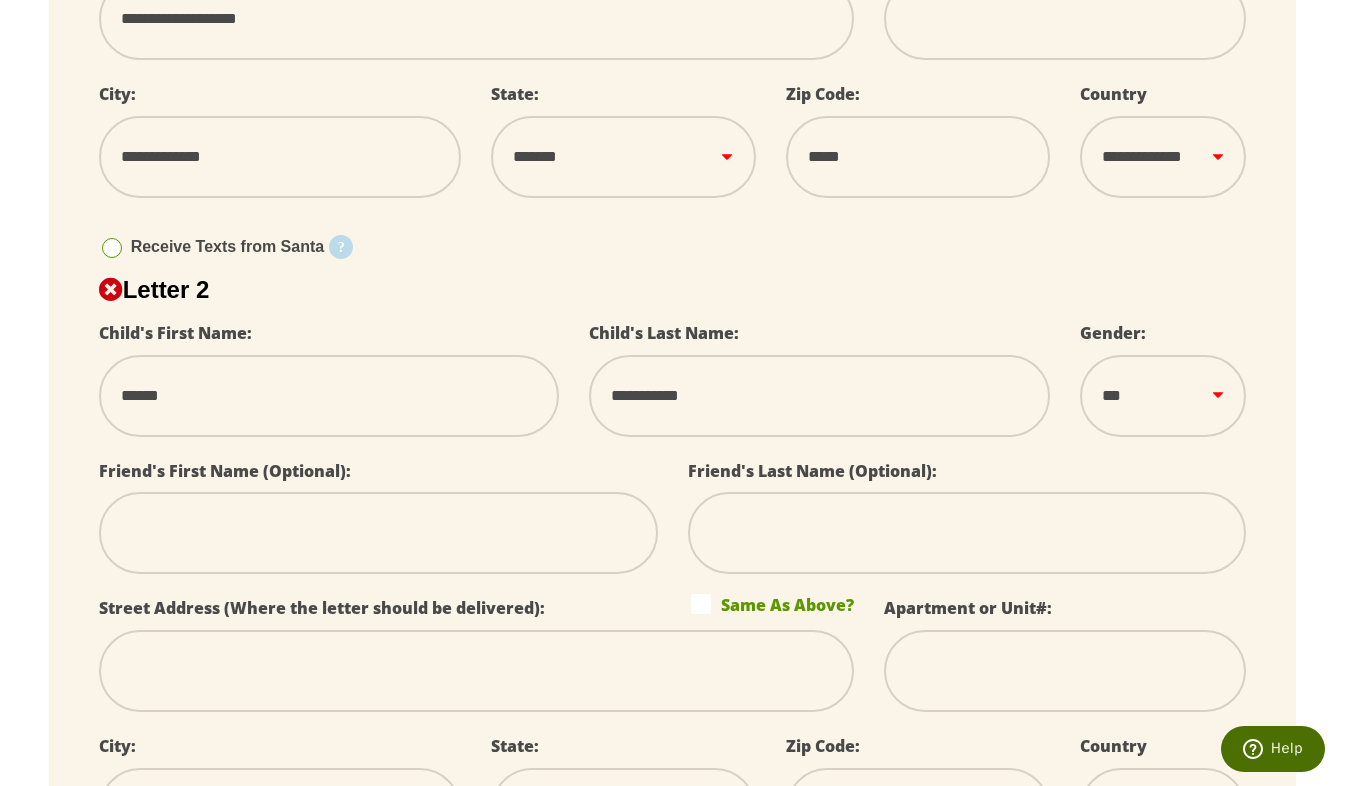 click on "******   ***   ****" at bounding box center (1163, 396) 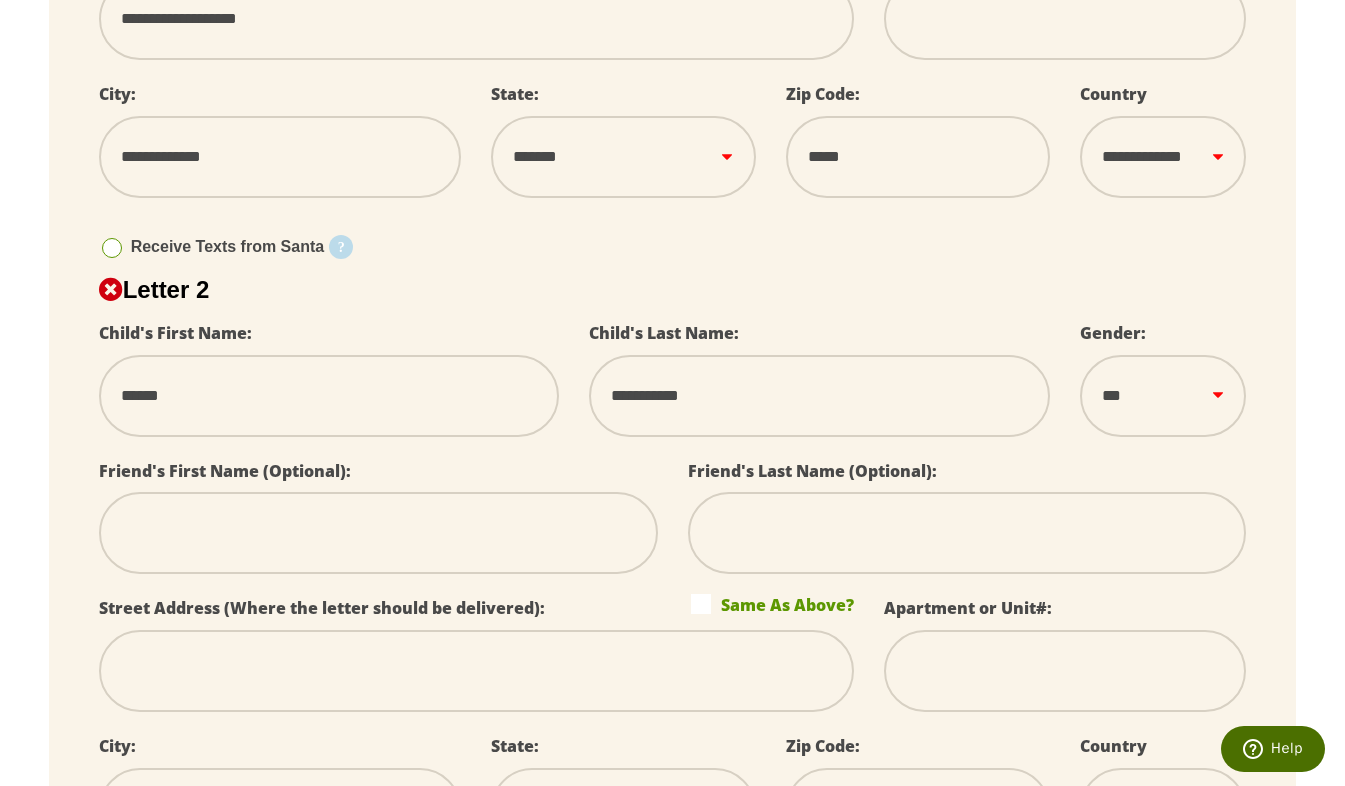 type on "*" 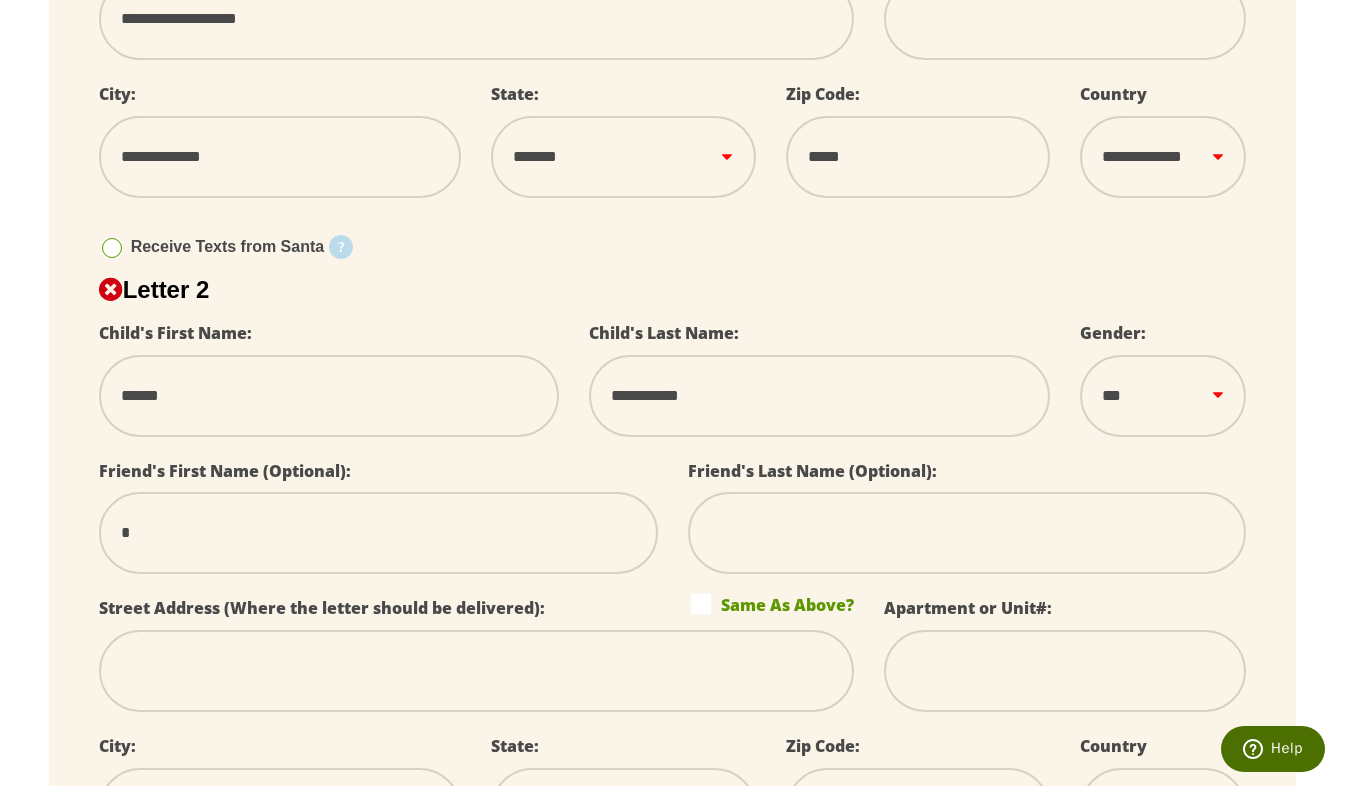 select 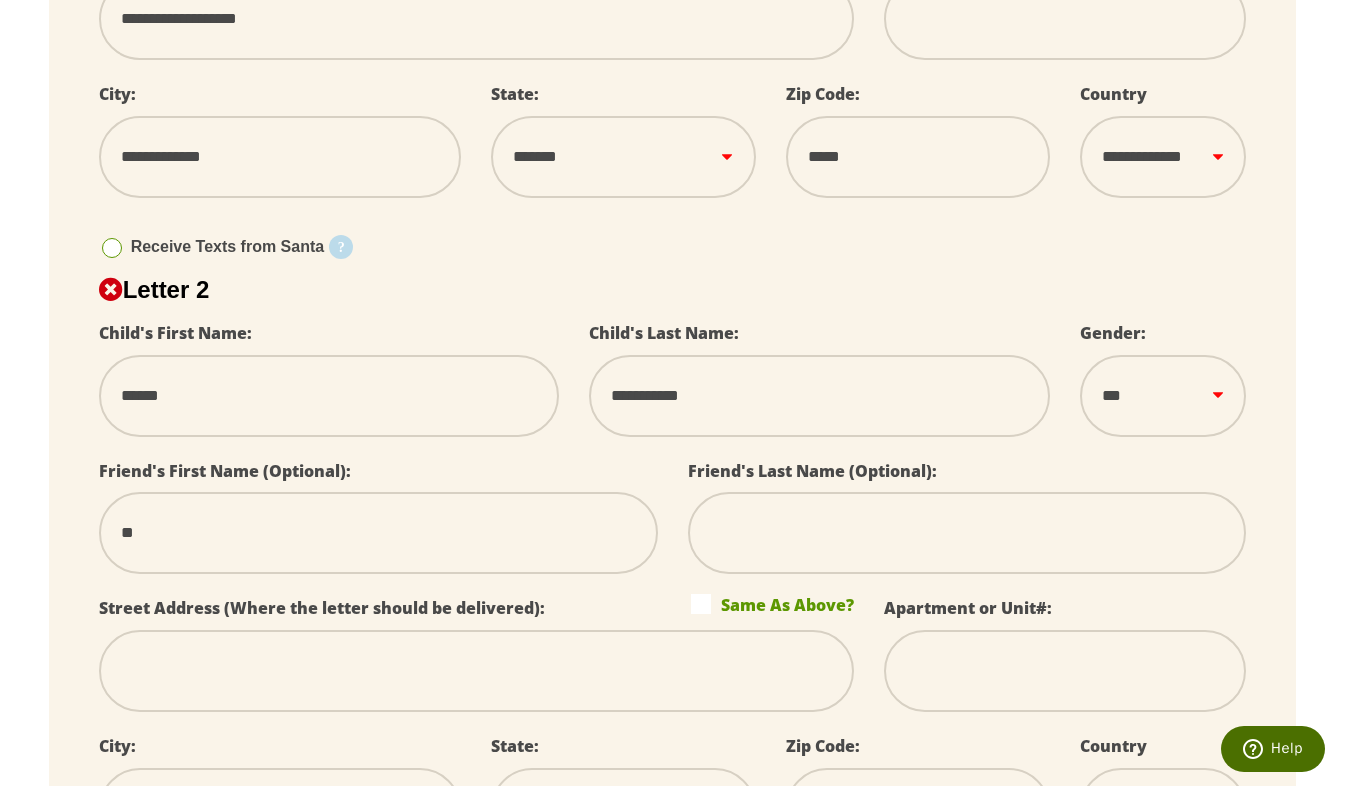 type on "***" 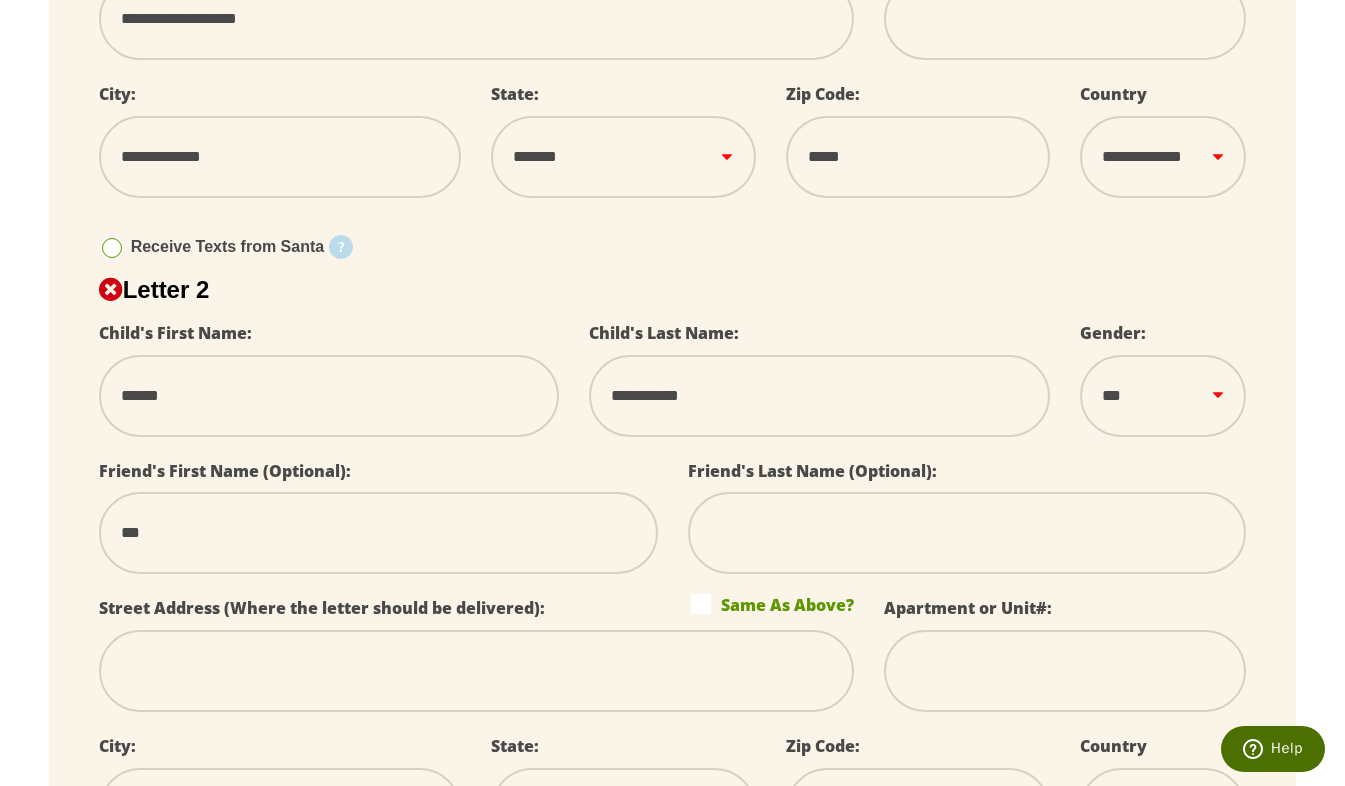 type on "****" 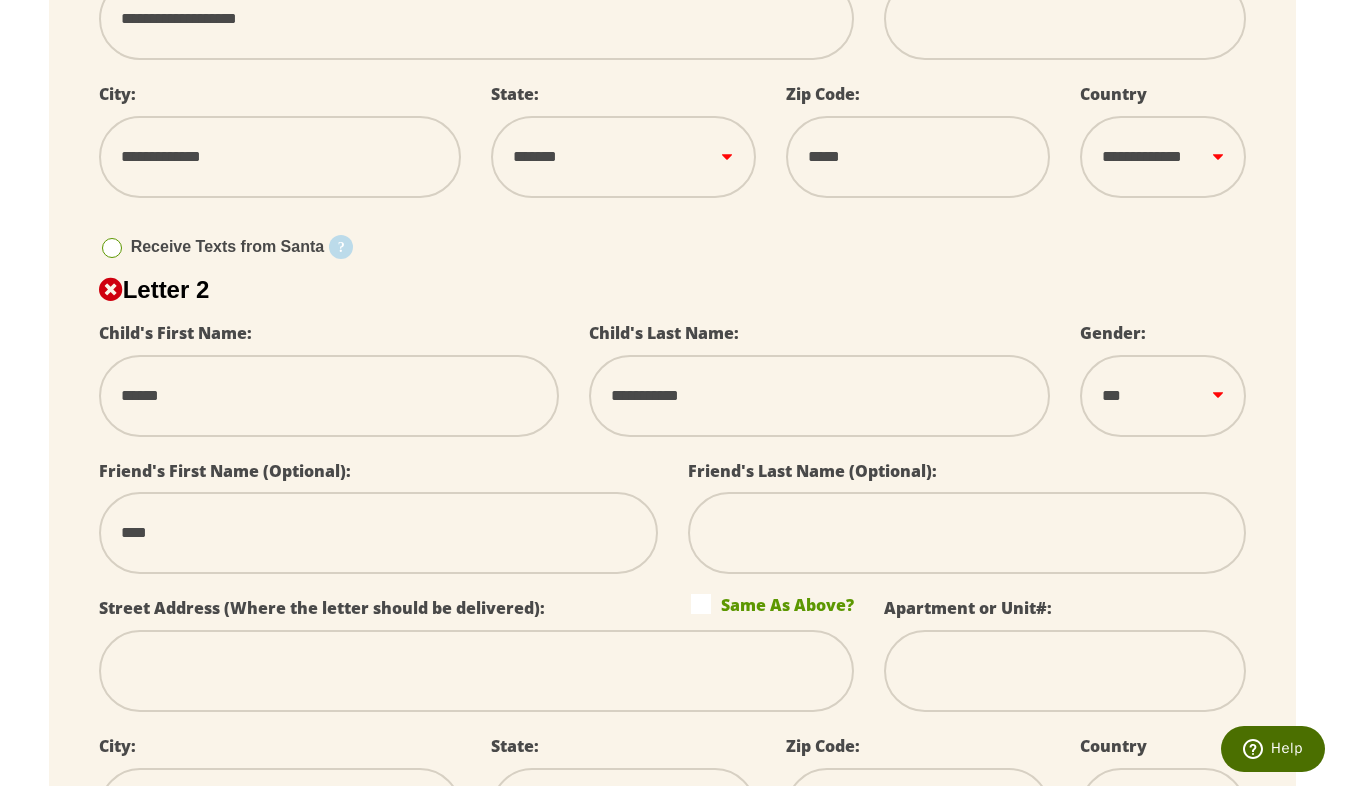 type on "*****" 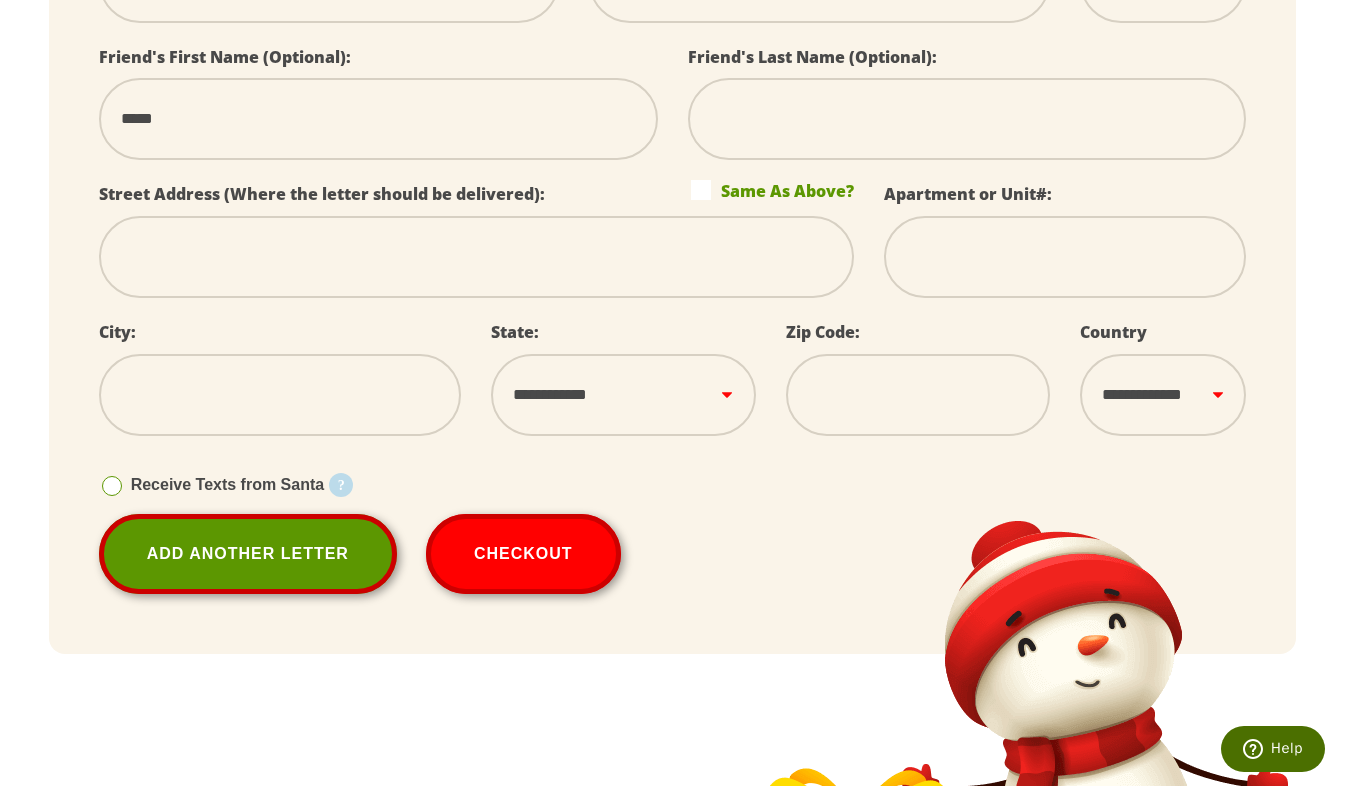 scroll, scrollTop: 1287, scrollLeft: 0, axis: vertical 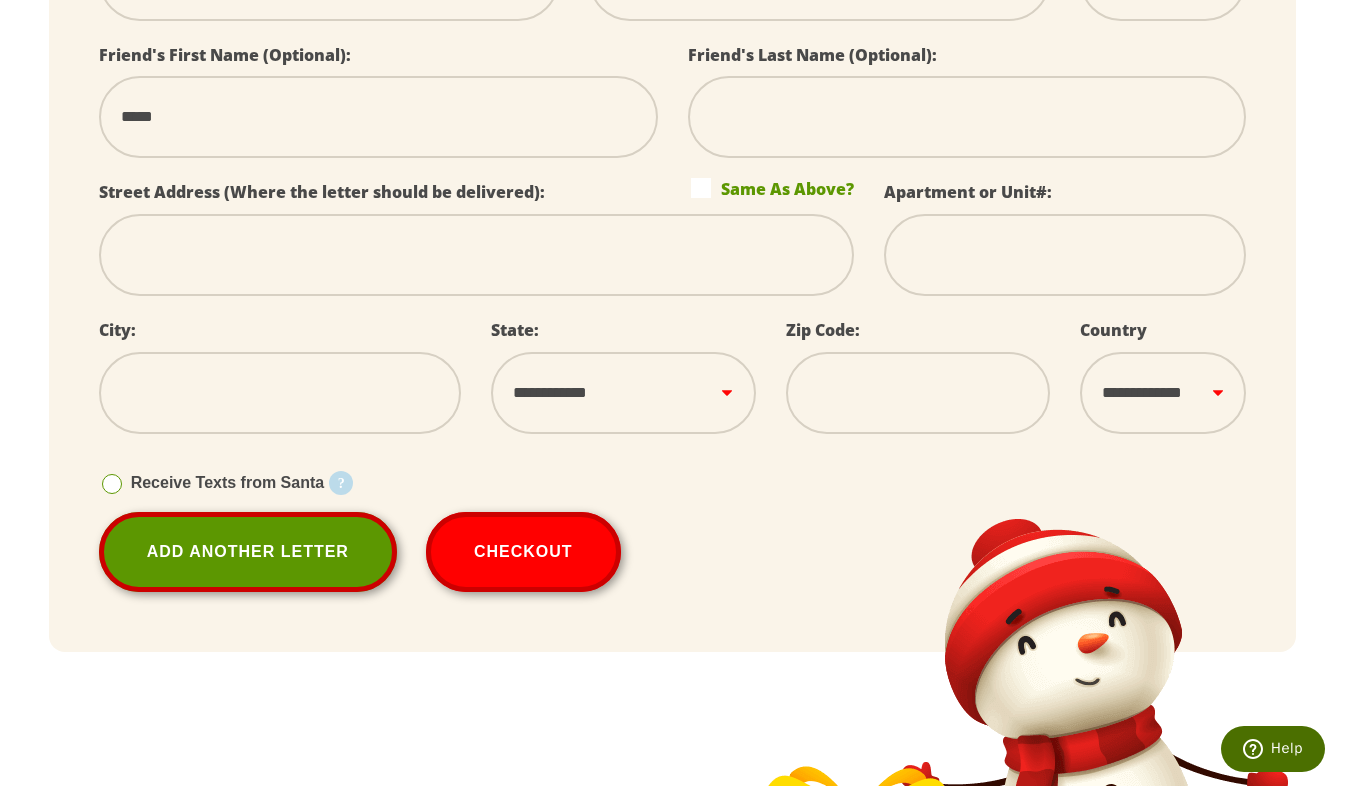 type on "*****" 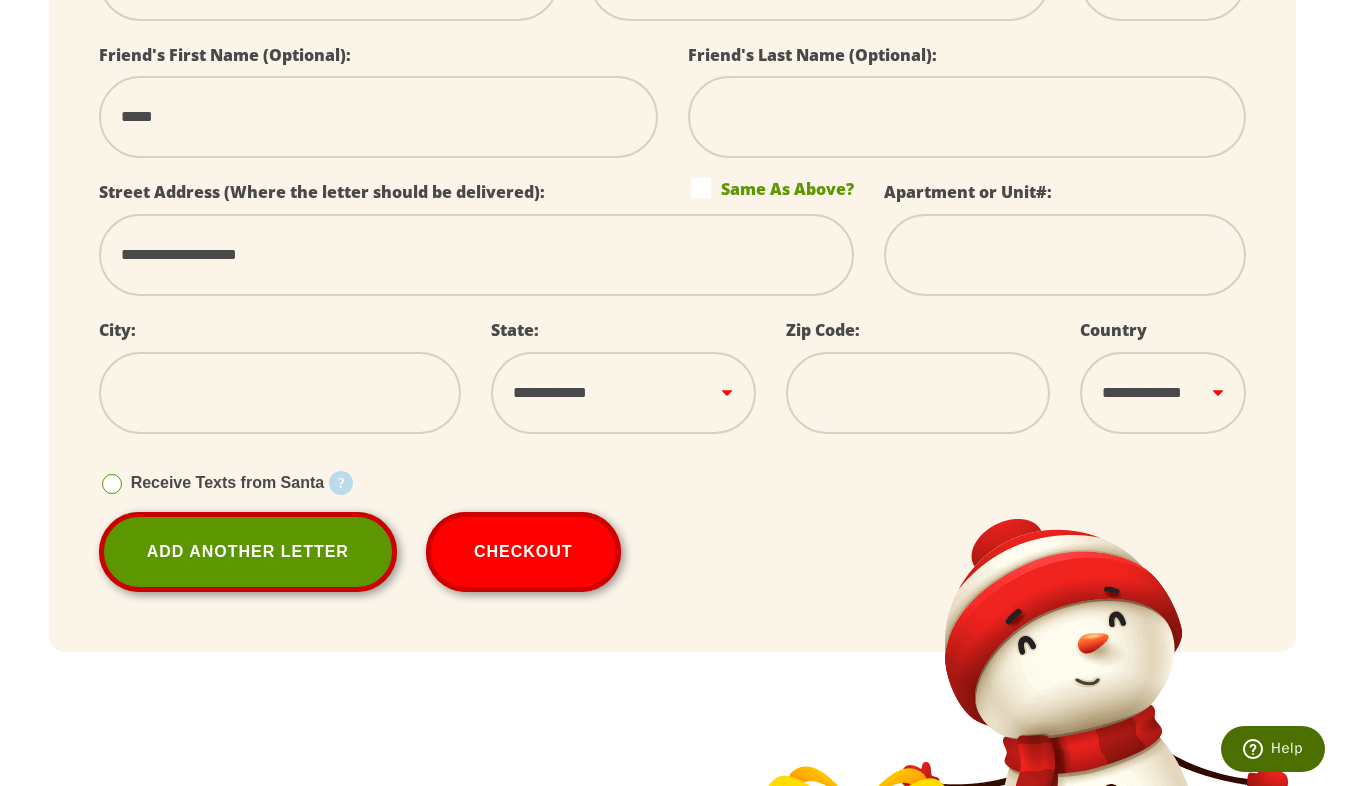 type on "**********" 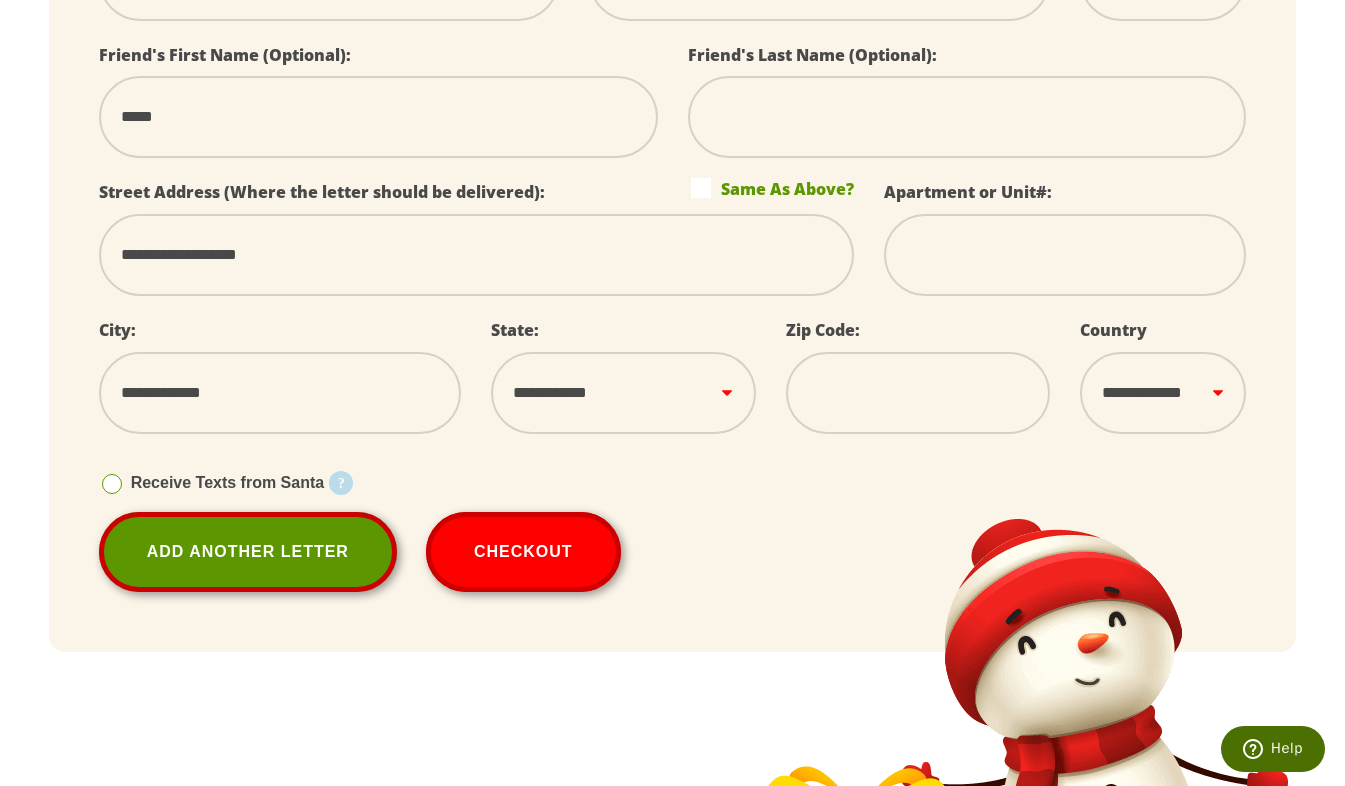 select on "**" 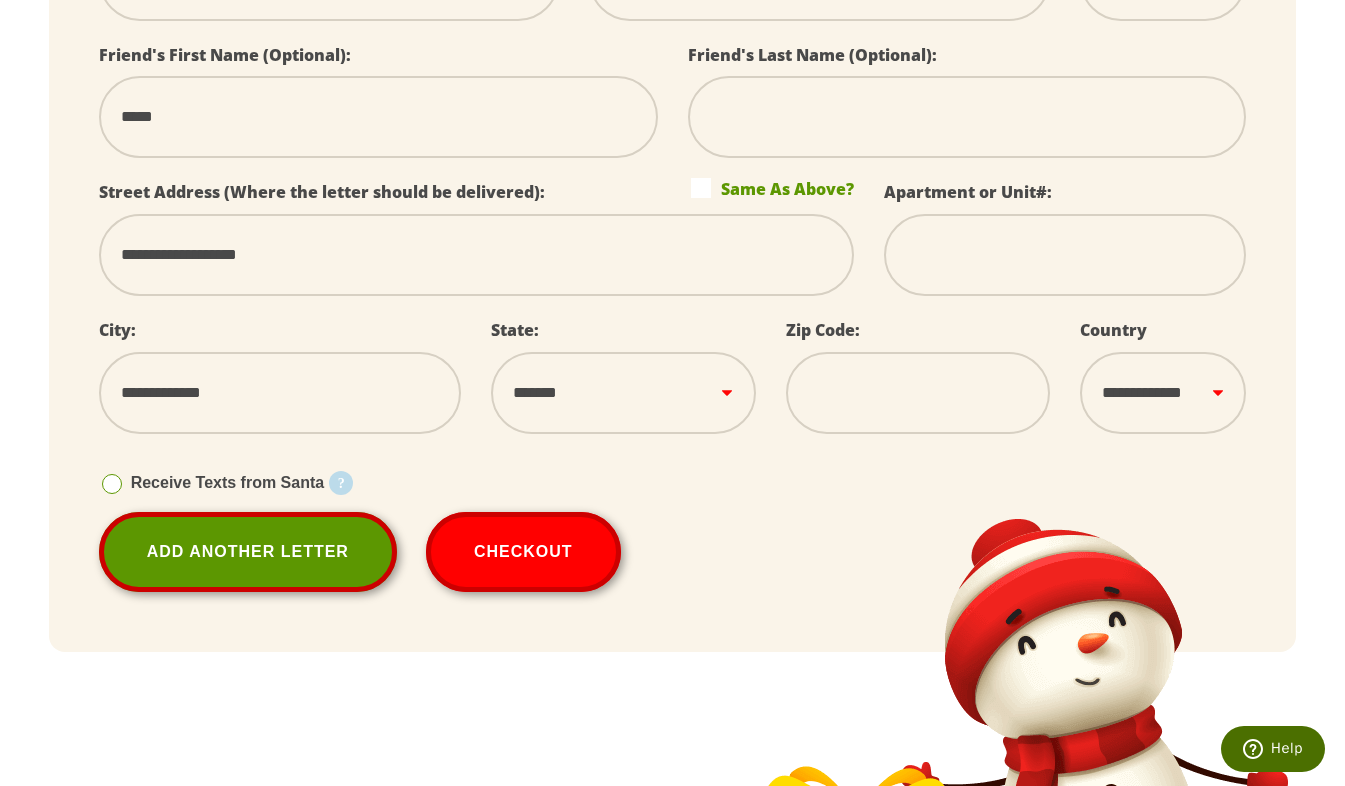 type on "*****" 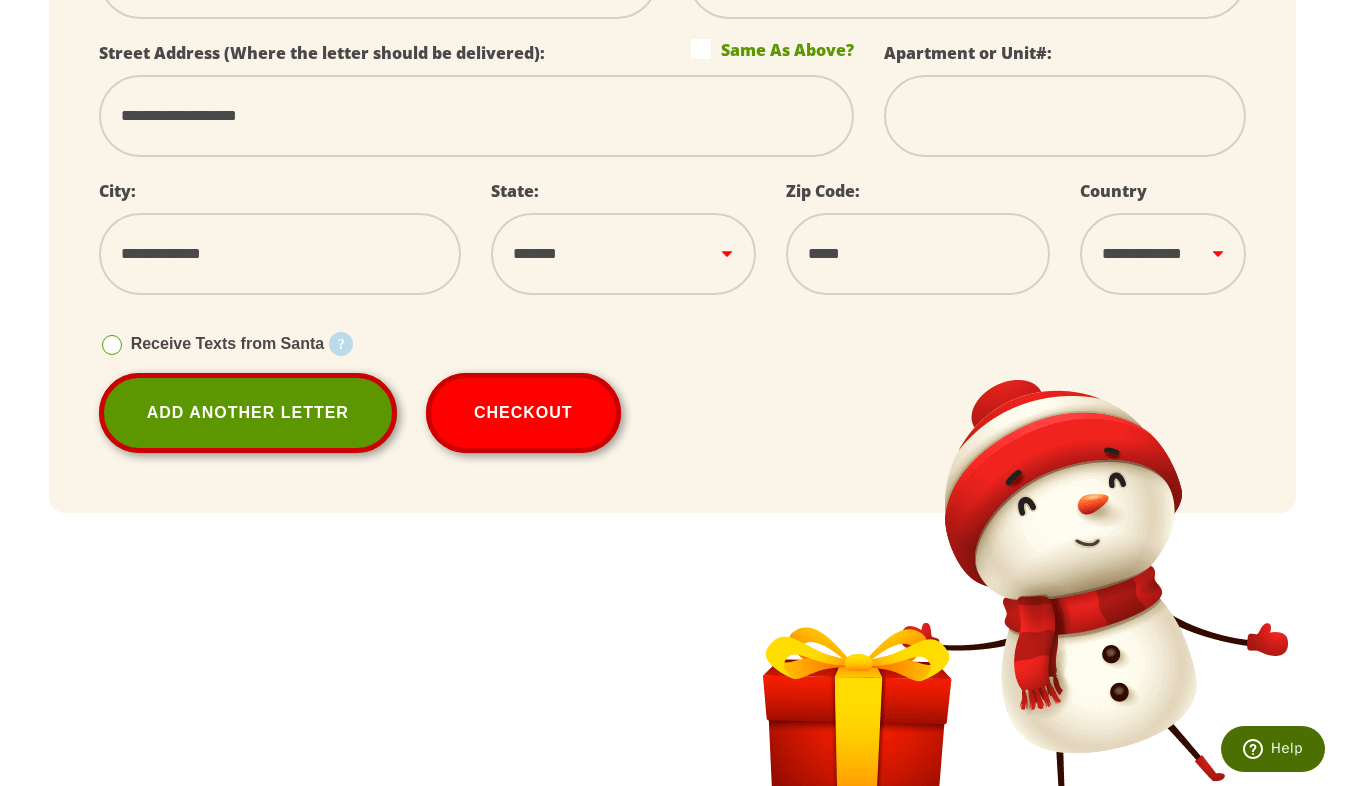 scroll, scrollTop: 1427, scrollLeft: 0, axis: vertical 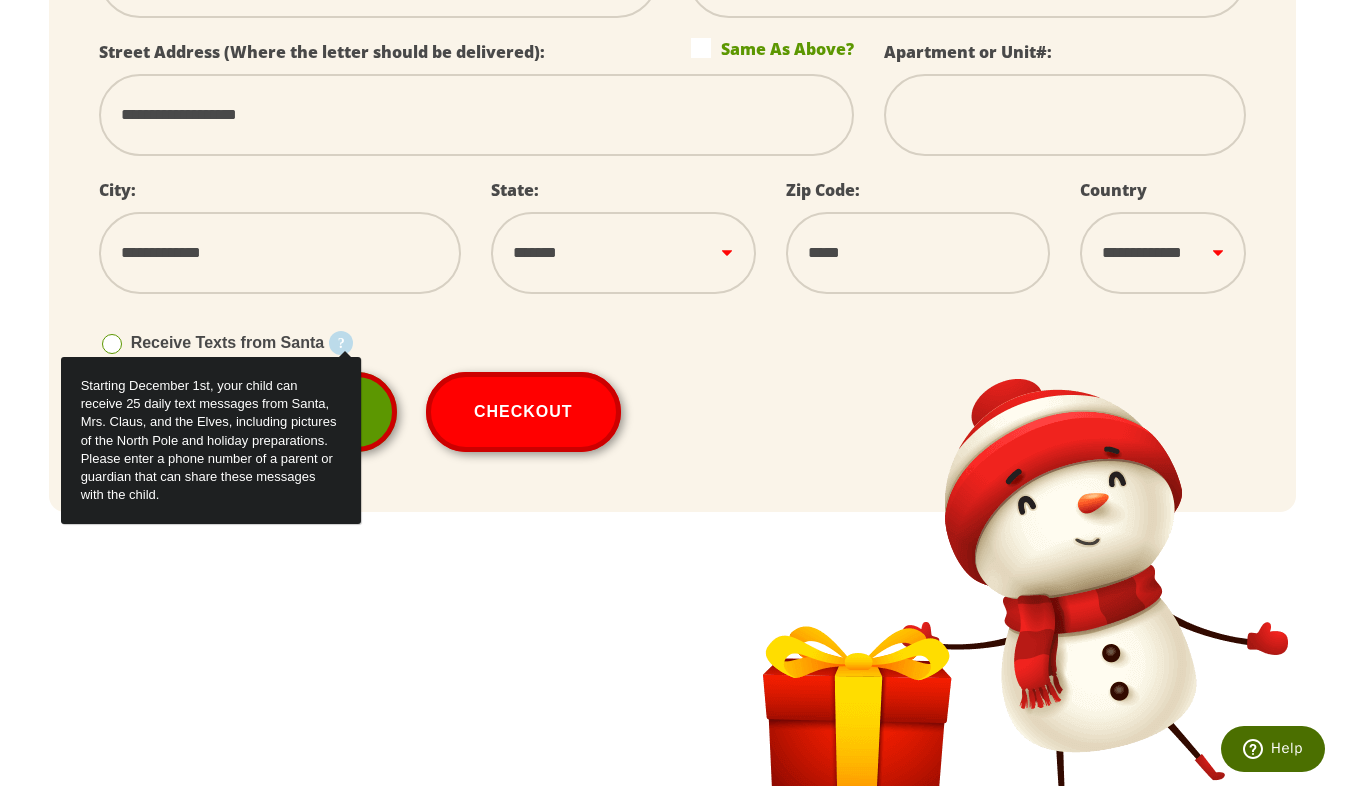 click on "Starting December 1st, your child can receive 25 daily text messages from
Santa, Mrs. Claus, and the Elves, including pictures of the North Pole
and holiday preparations. Please enter a phone number of a parent or
guardian that can share these messages with the child." at bounding box center [211, 440] 